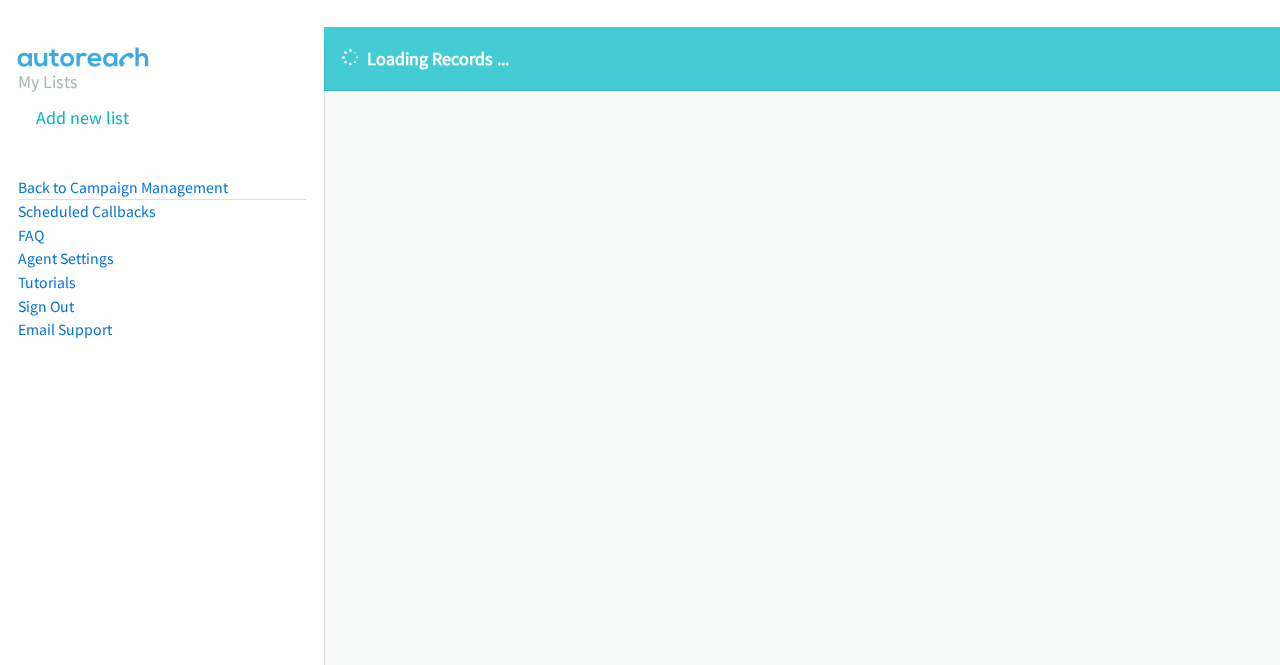 scroll, scrollTop: 0, scrollLeft: 0, axis: both 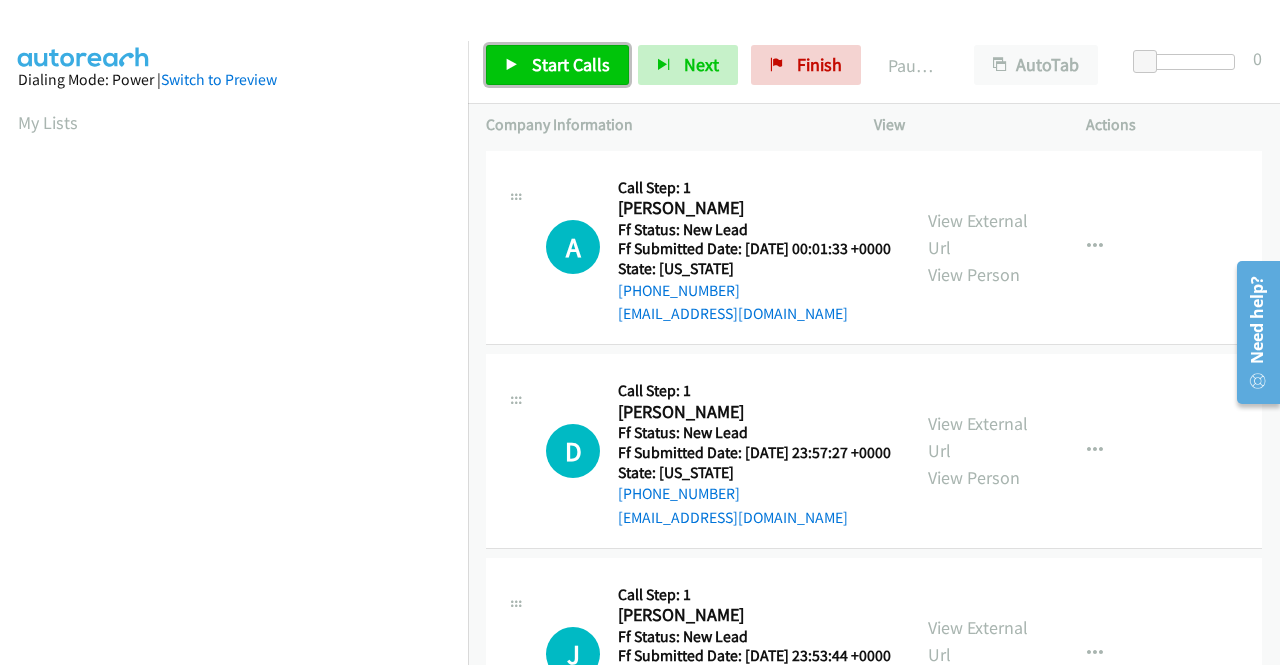 click on "Start Calls" at bounding box center (557, 65) 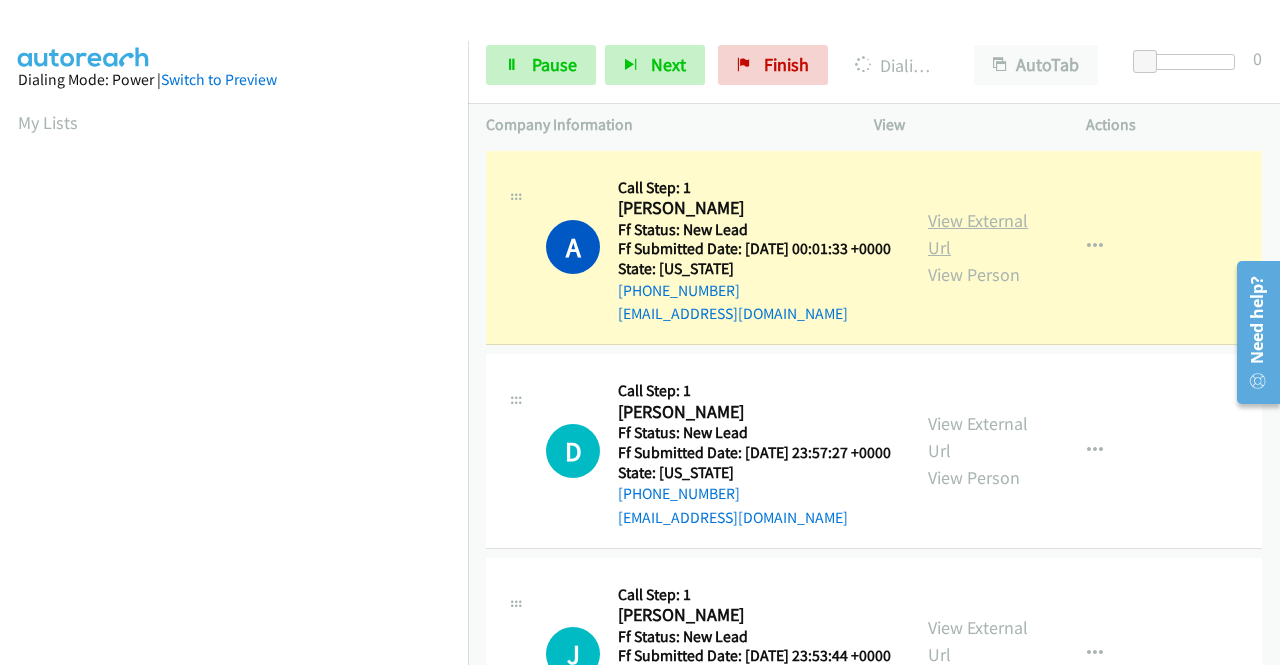 click on "View External Url" at bounding box center [978, 234] 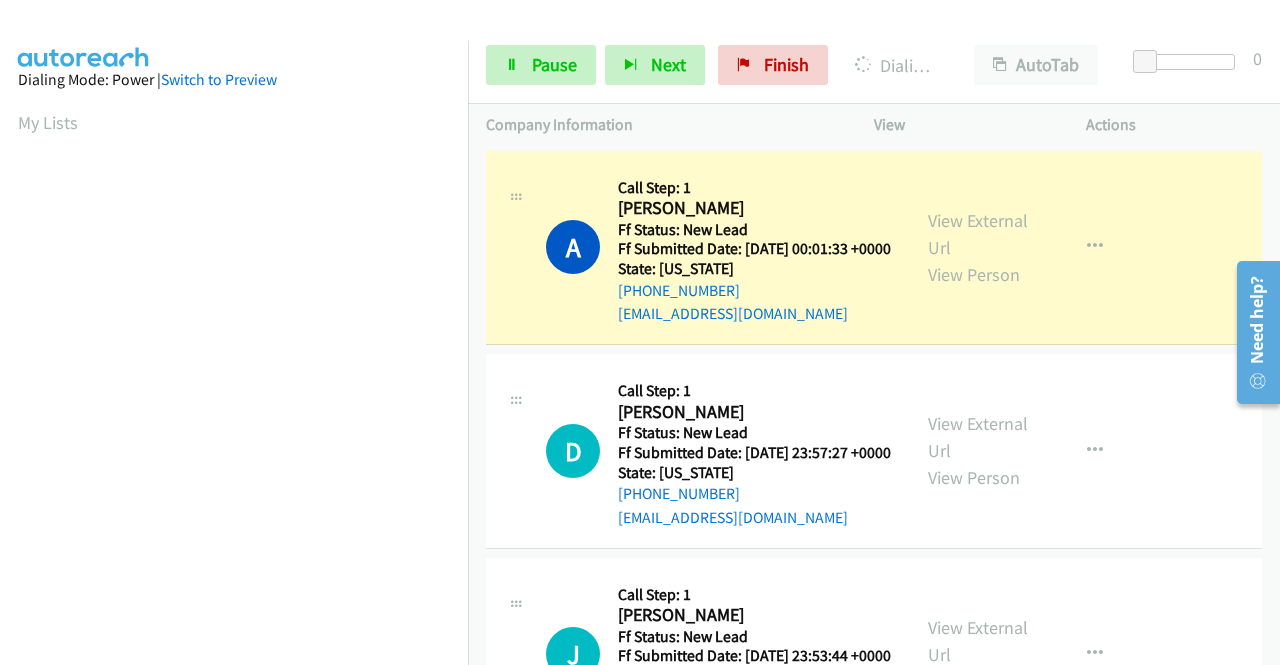 scroll, scrollTop: 456, scrollLeft: 0, axis: vertical 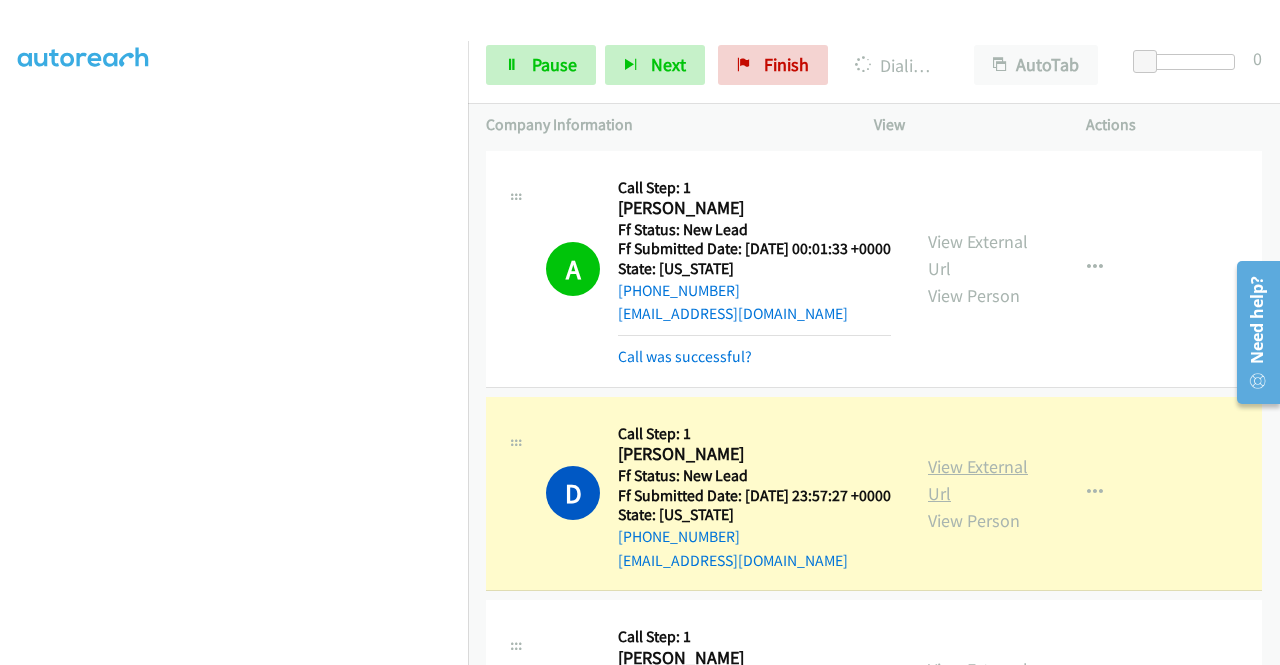 click on "View External Url" at bounding box center (978, 480) 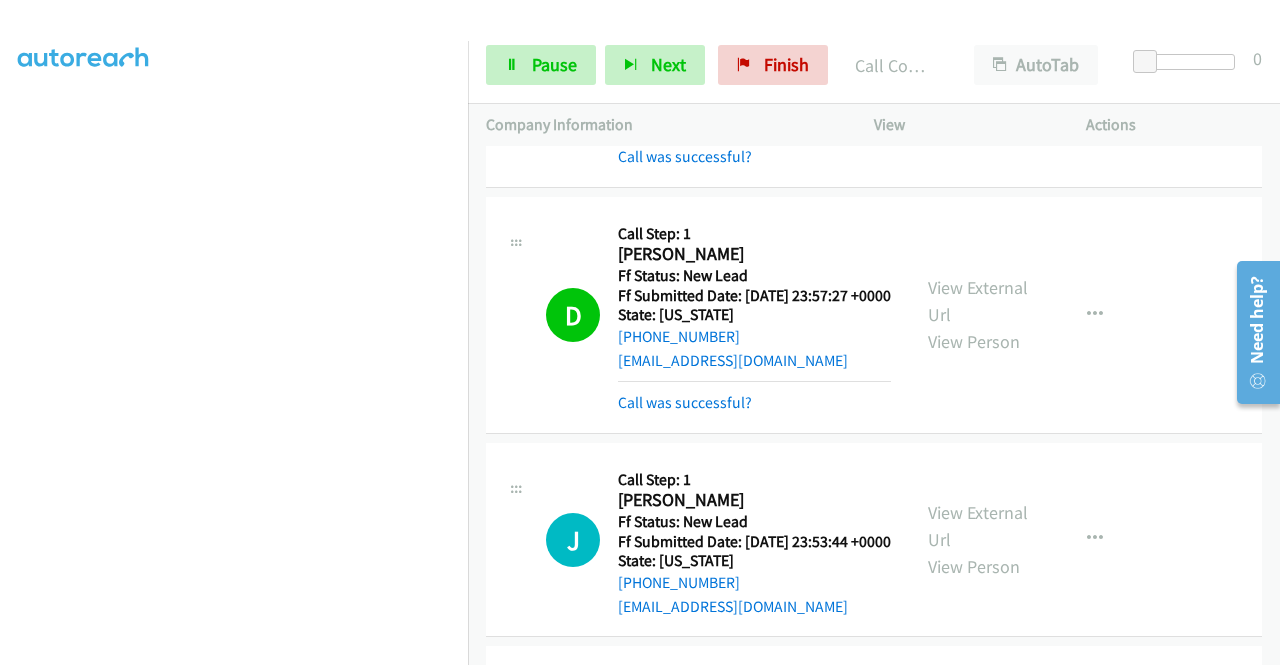 scroll, scrollTop: 213, scrollLeft: 0, axis: vertical 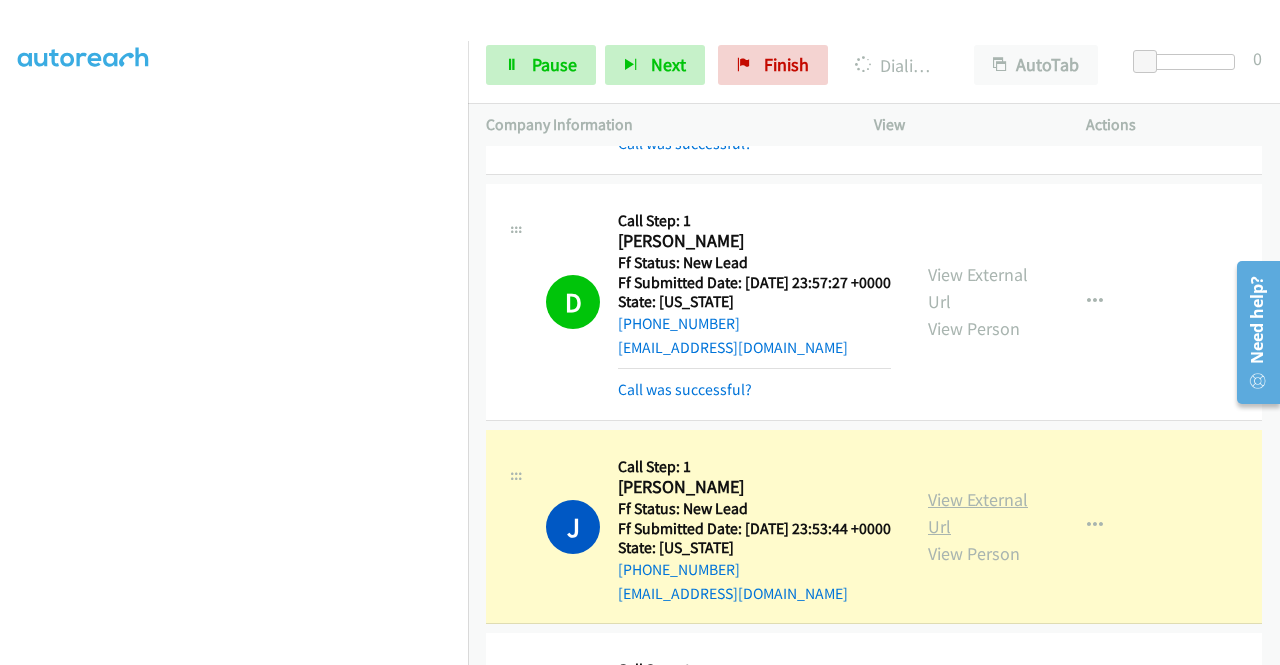 click on "View External Url" at bounding box center (978, 513) 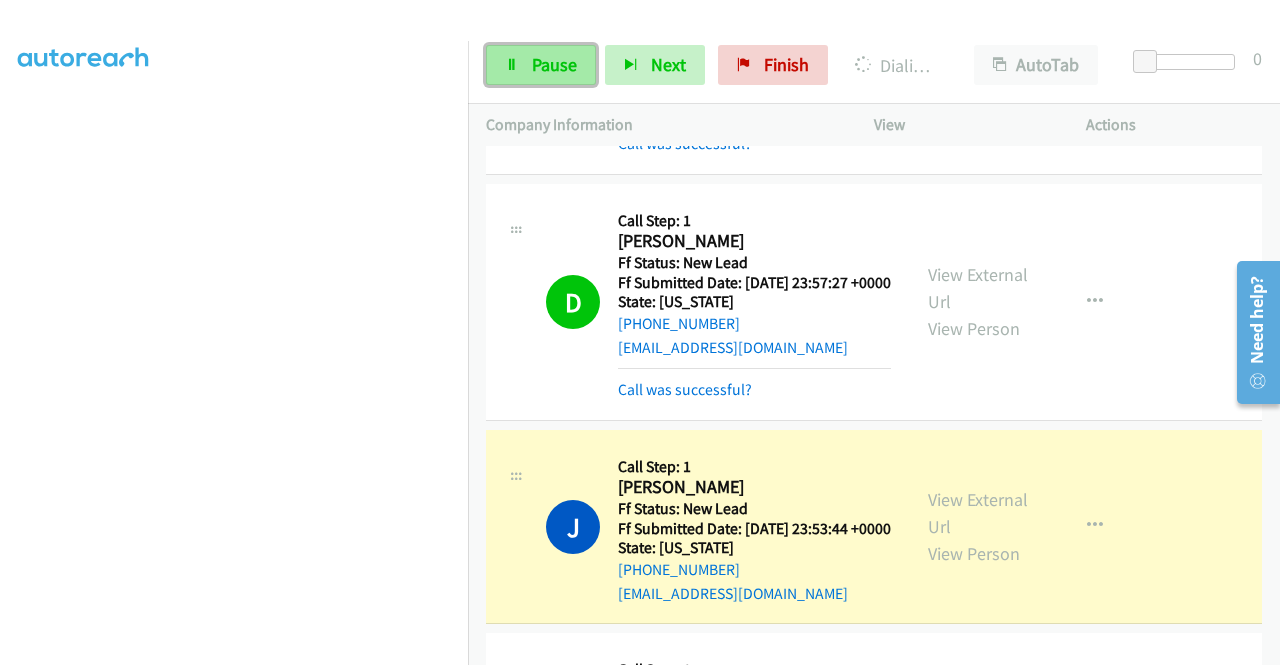 click on "Pause" at bounding box center (541, 65) 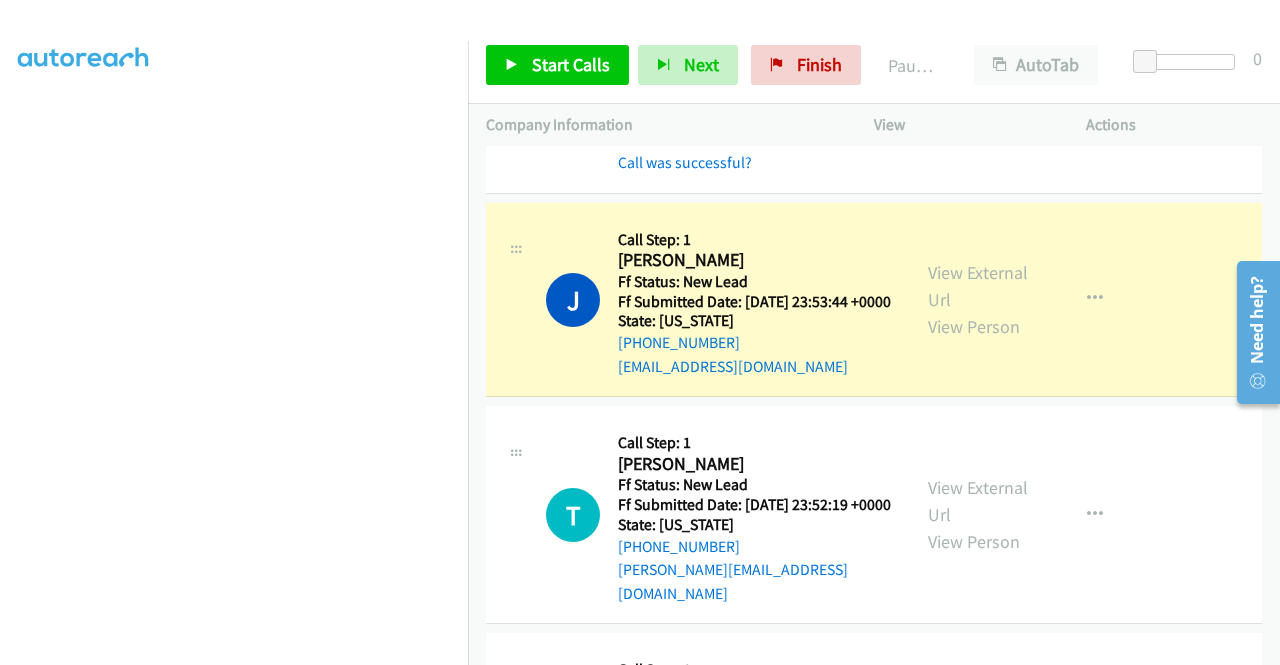 scroll, scrollTop: 533, scrollLeft: 0, axis: vertical 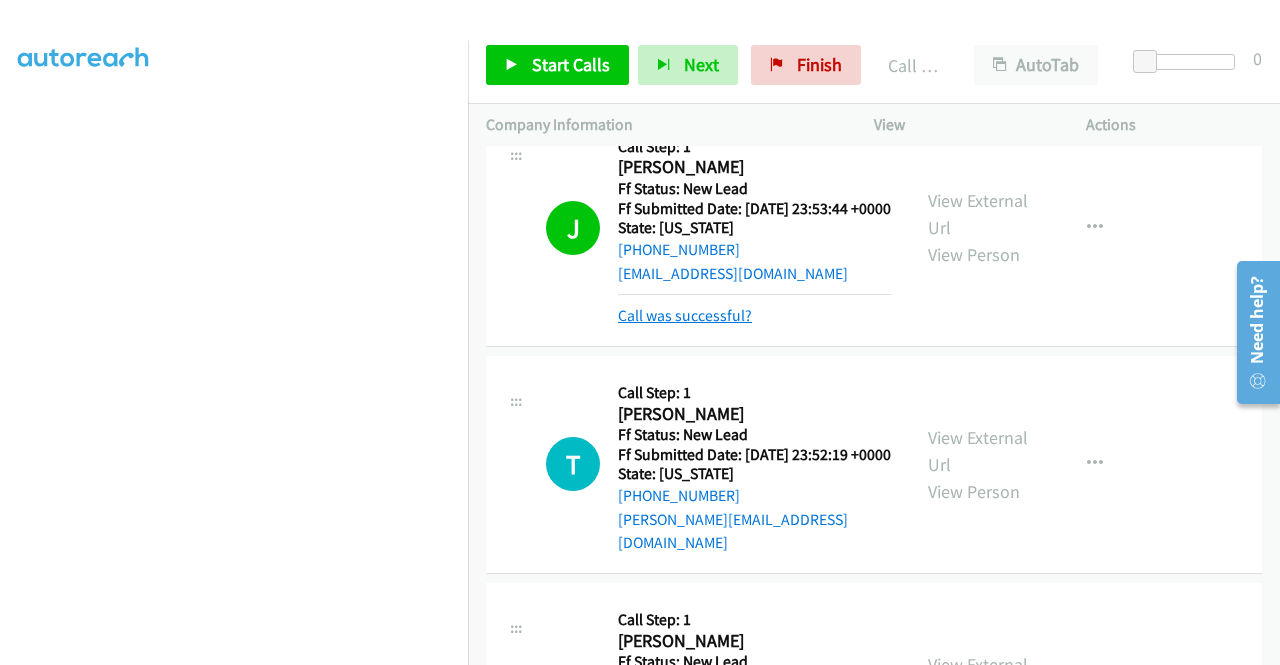 click on "Call was successful?" at bounding box center [685, 315] 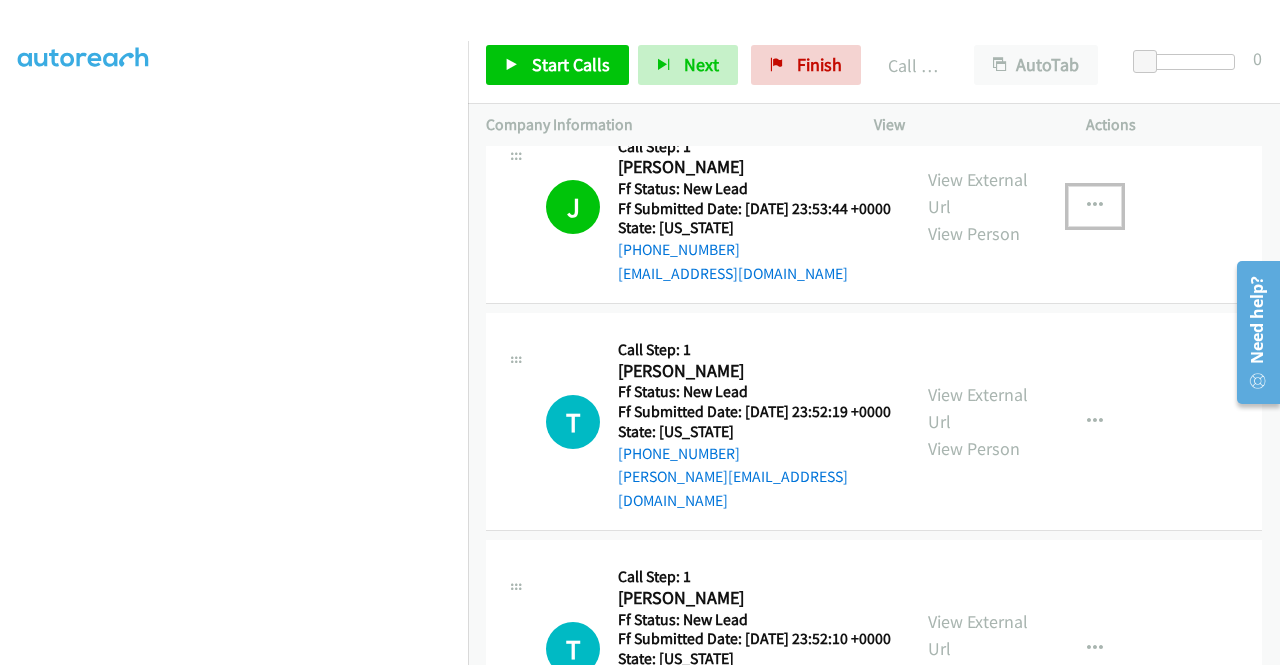 click at bounding box center (1095, 206) 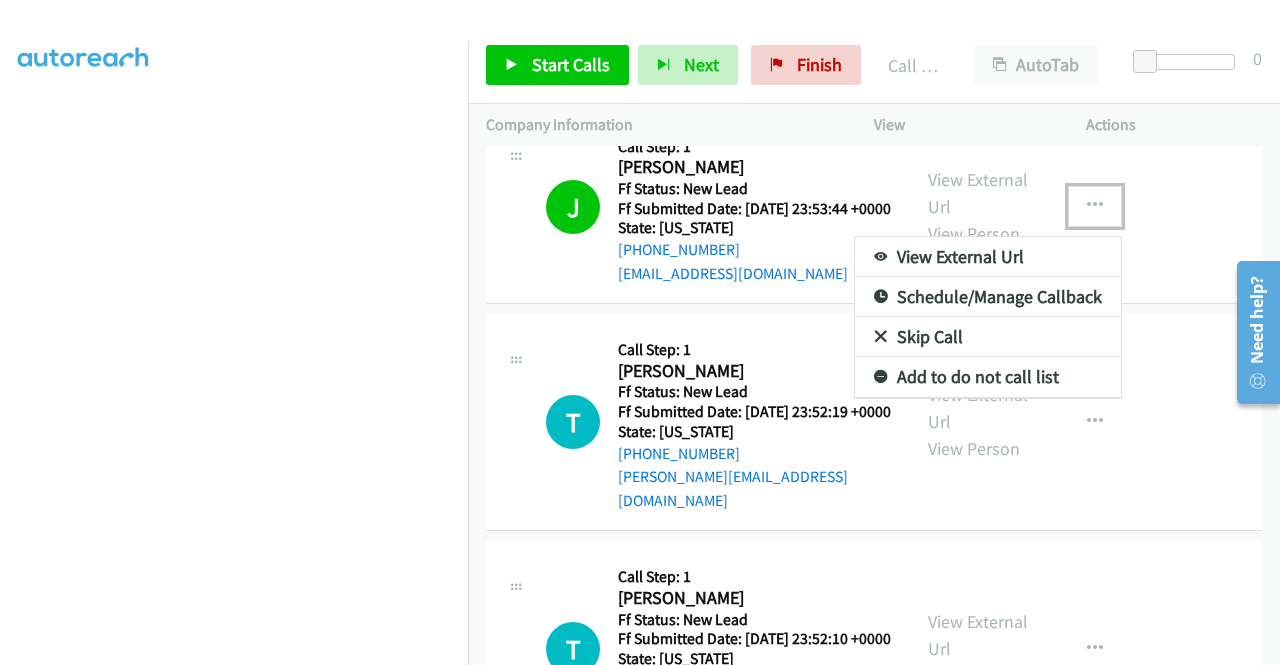 click on "Add to do not call list" at bounding box center (988, 377) 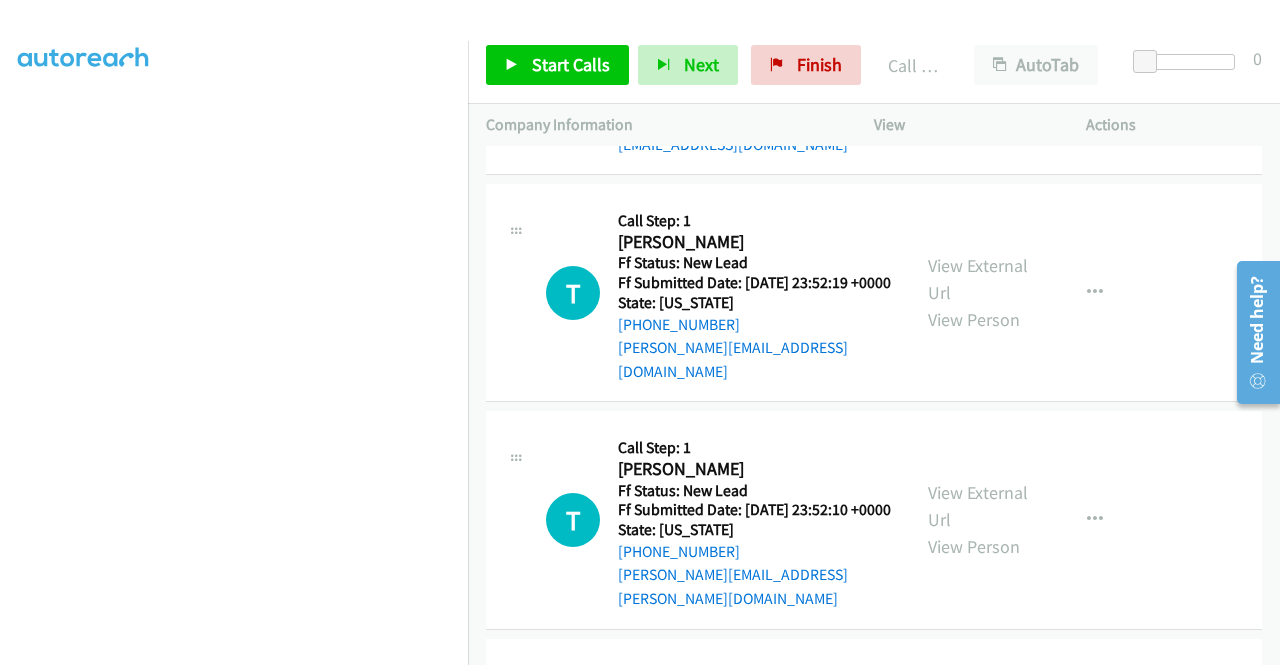 scroll, scrollTop: 737, scrollLeft: 0, axis: vertical 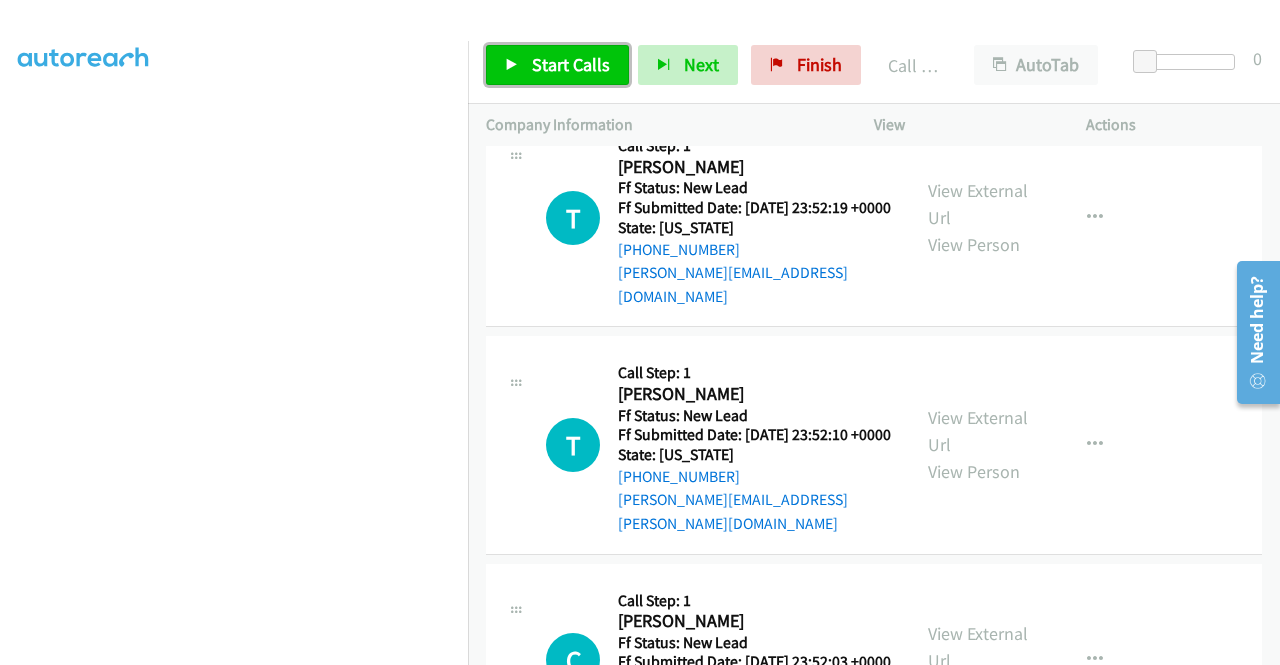 click on "Start Calls" at bounding box center [571, 64] 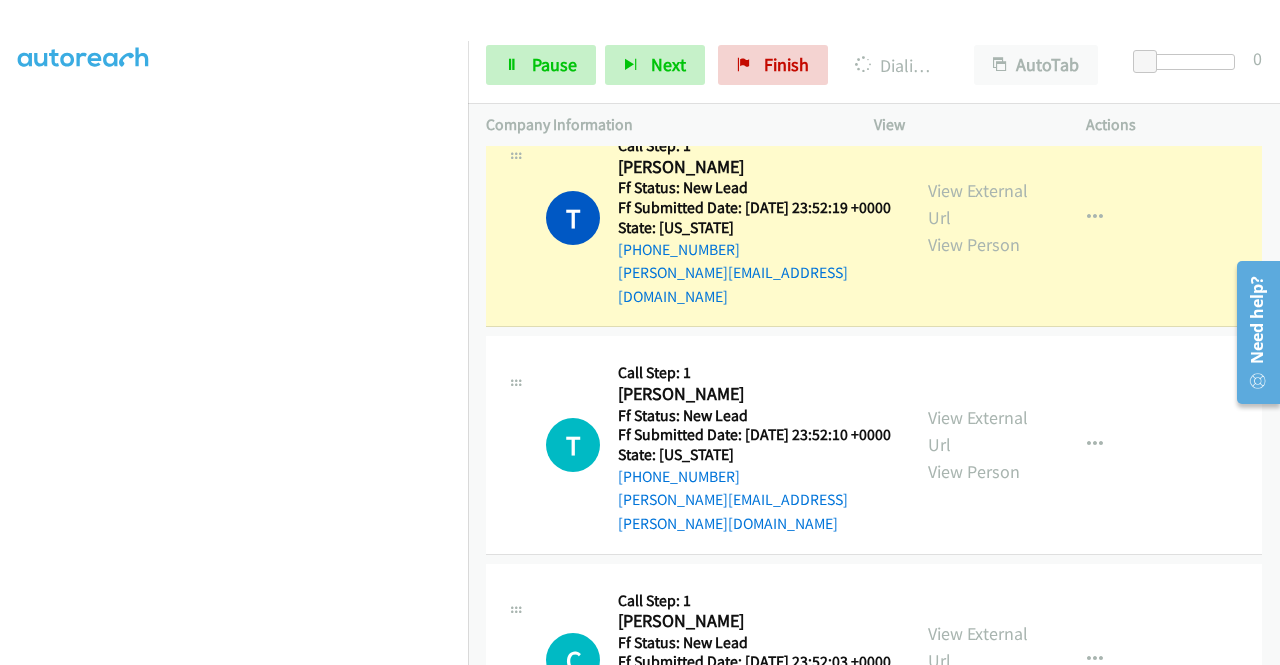 click on "View External Url
View Person" at bounding box center [980, 217] 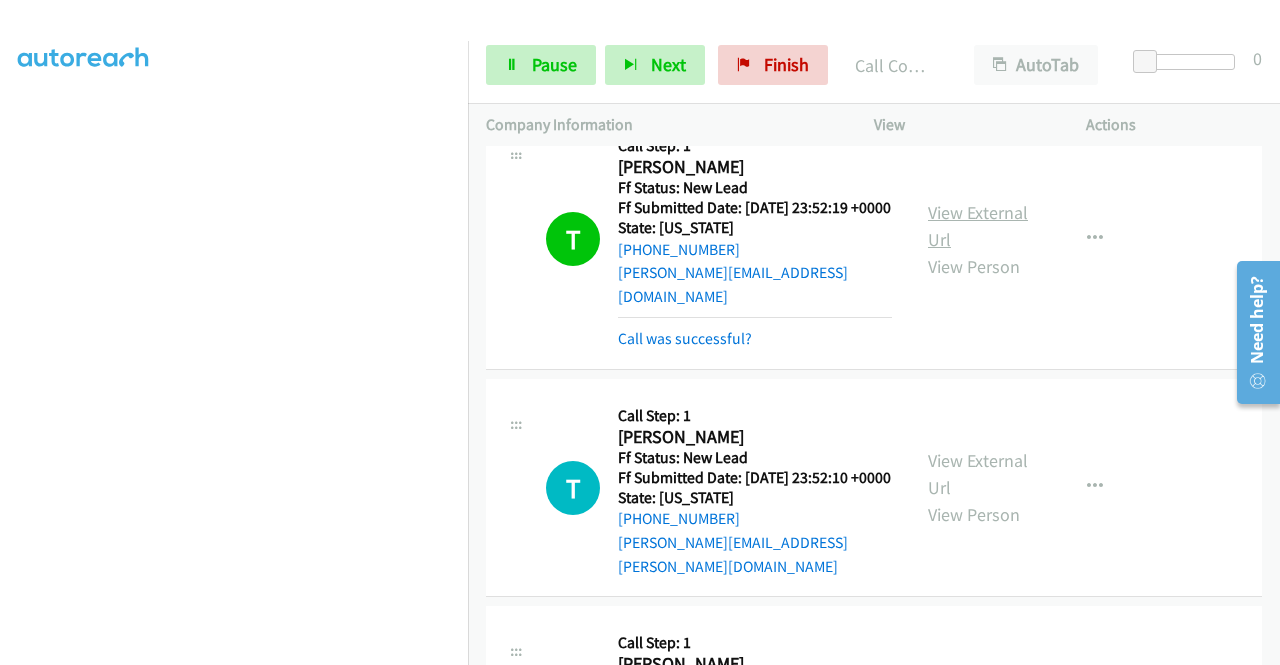 click on "View External Url" at bounding box center (978, 226) 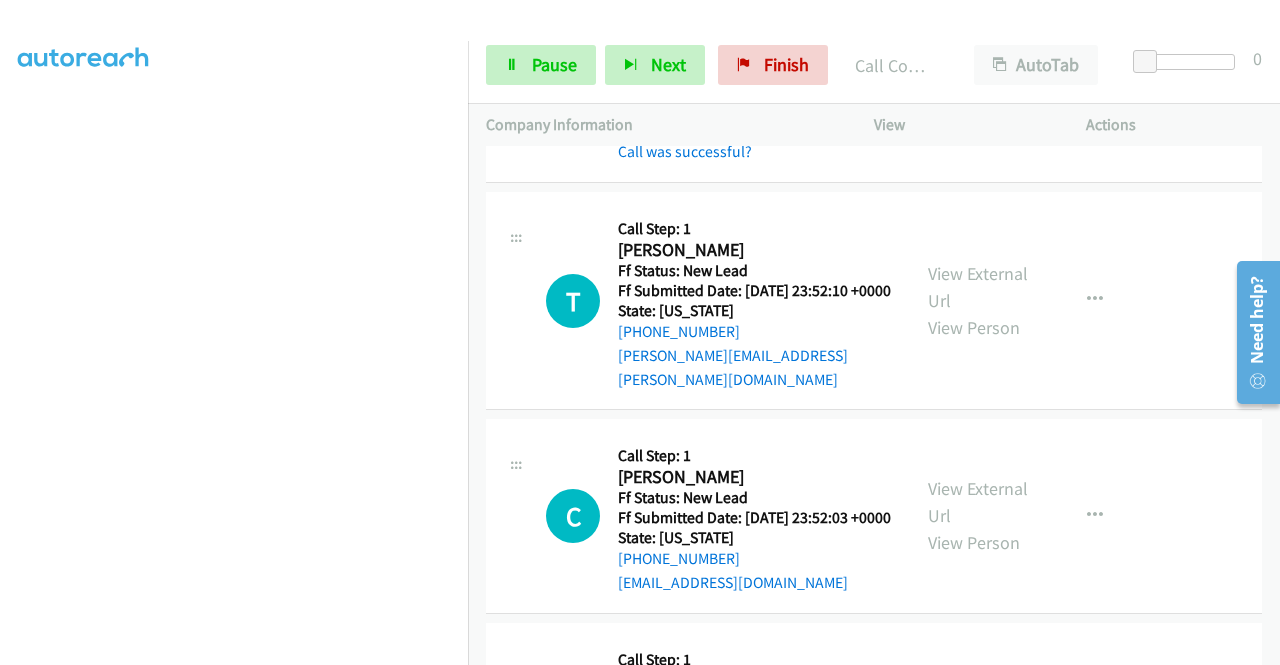scroll, scrollTop: 1004, scrollLeft: 0, axis: vertical 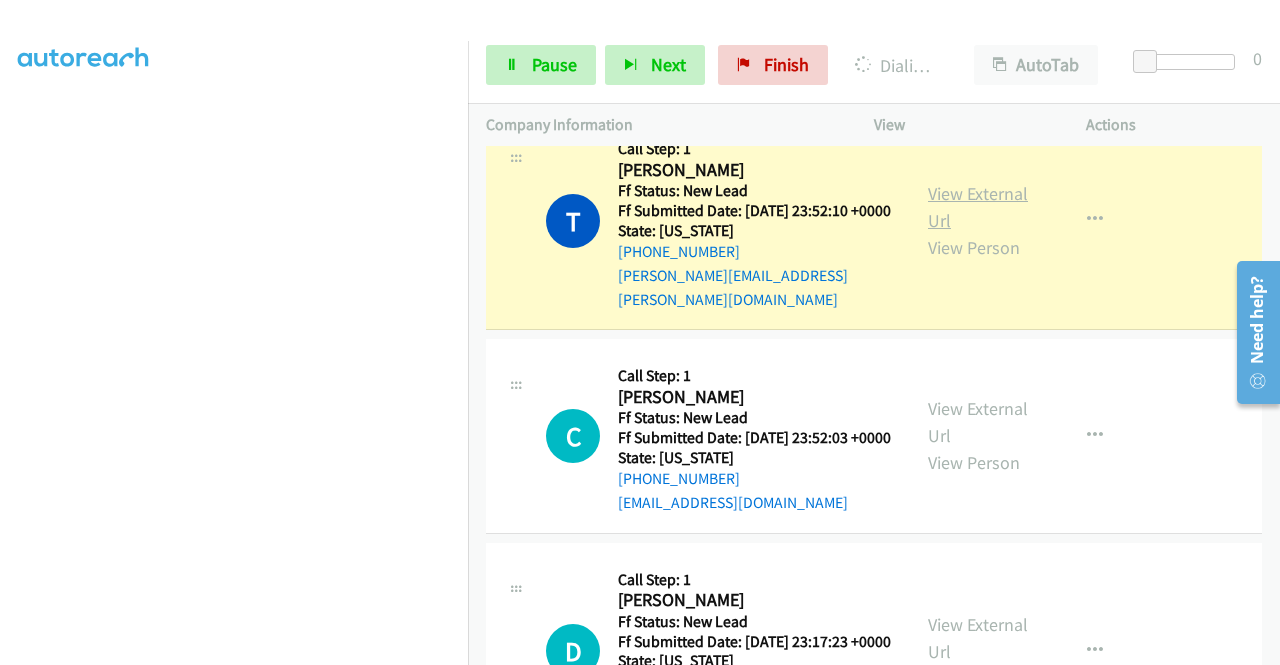 click on "View External Url" at bounding box center [978, 207] 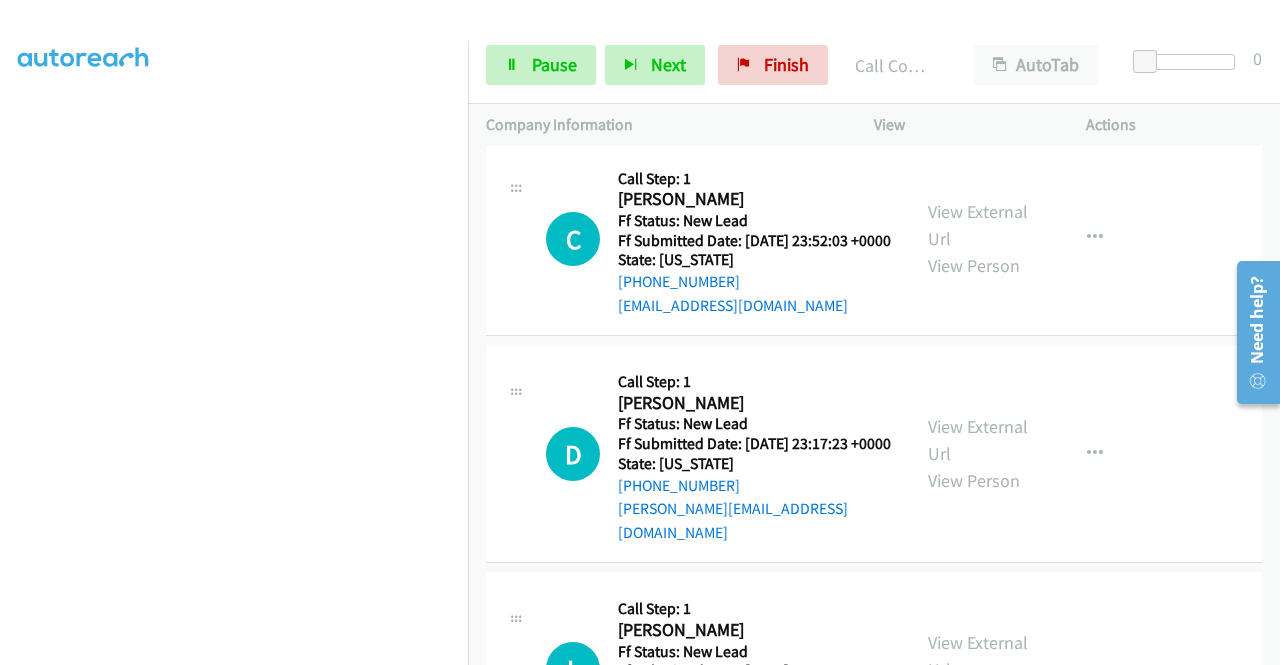 scroll, scrollTop: 1284, scrollLeft: 0, axis: vertical 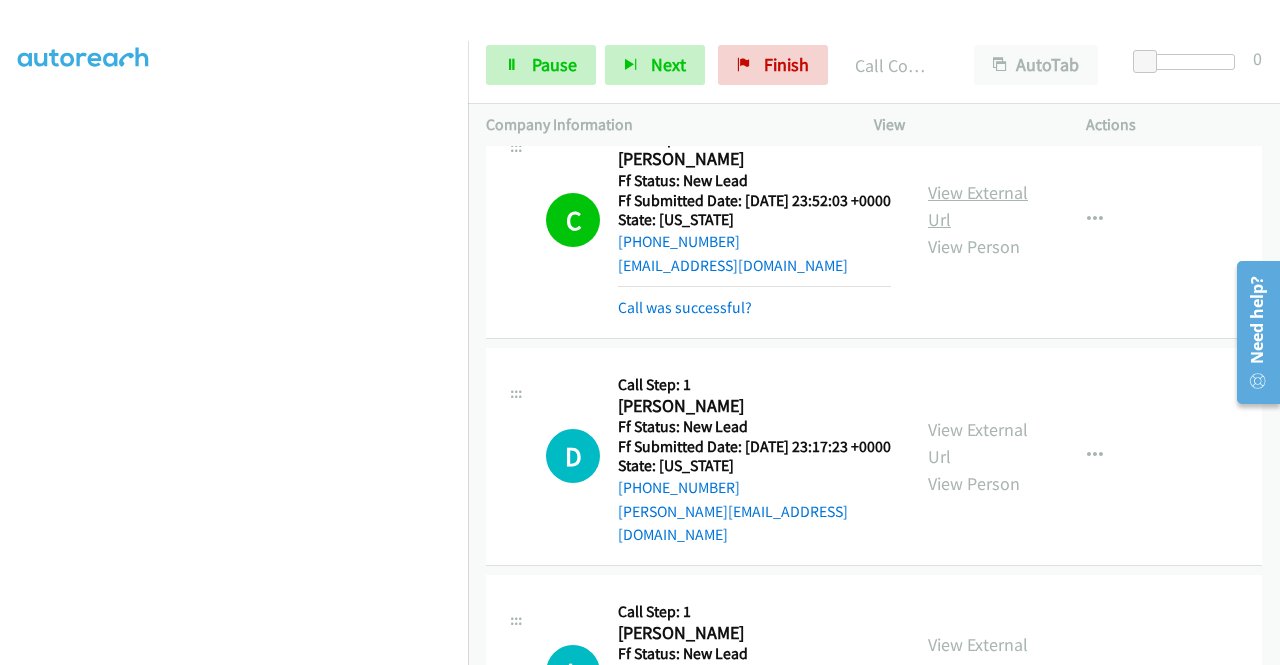 click on "View External Url" at bounding box center [978, 206] 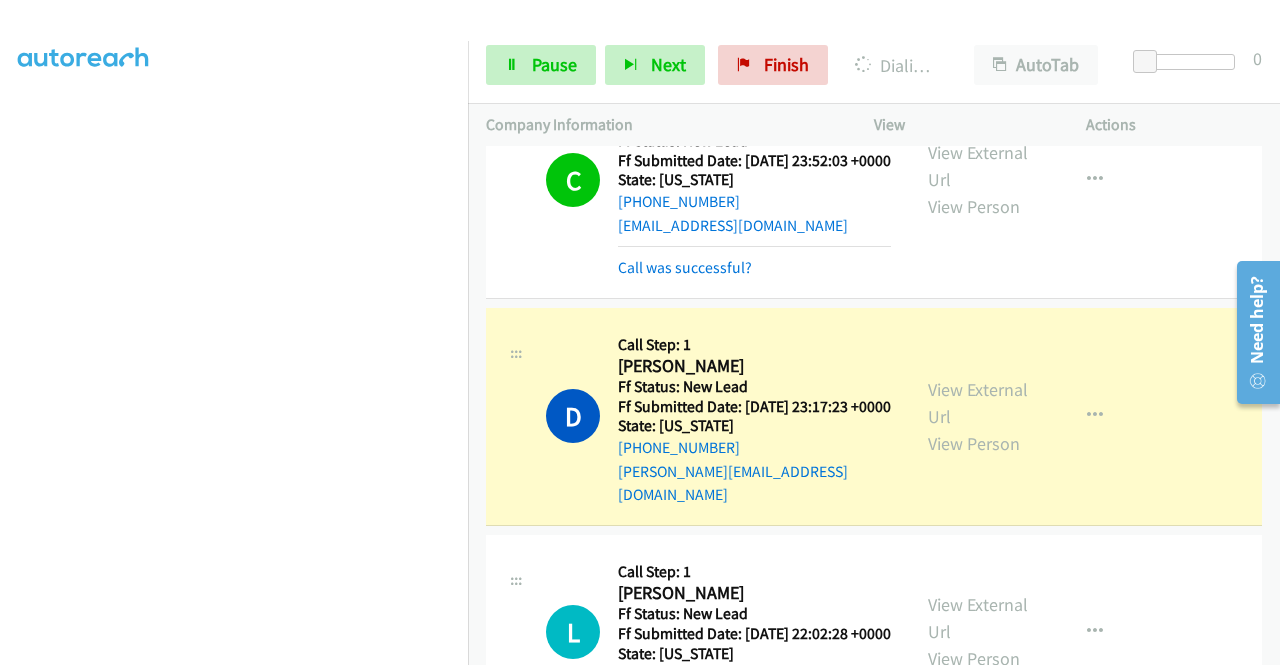 scroll, scrollTop: 1500, scrollLeft: 0, axis: vertical 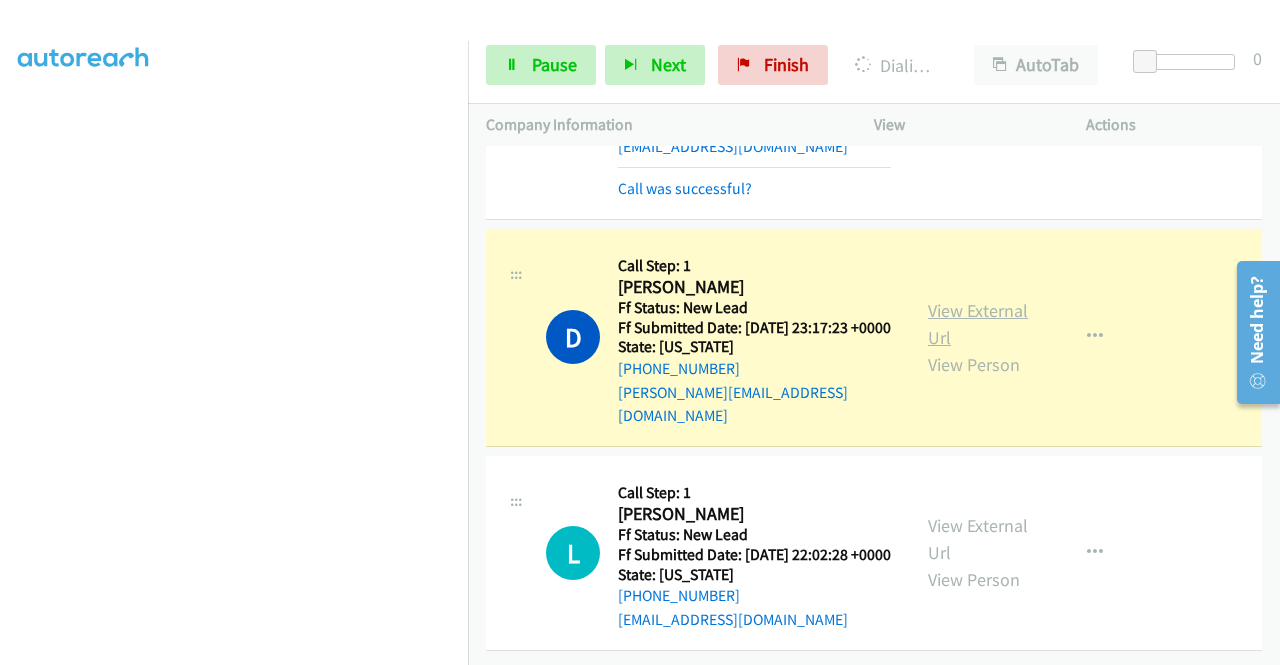 click on "View External Url" at bounding box center (978, 324) 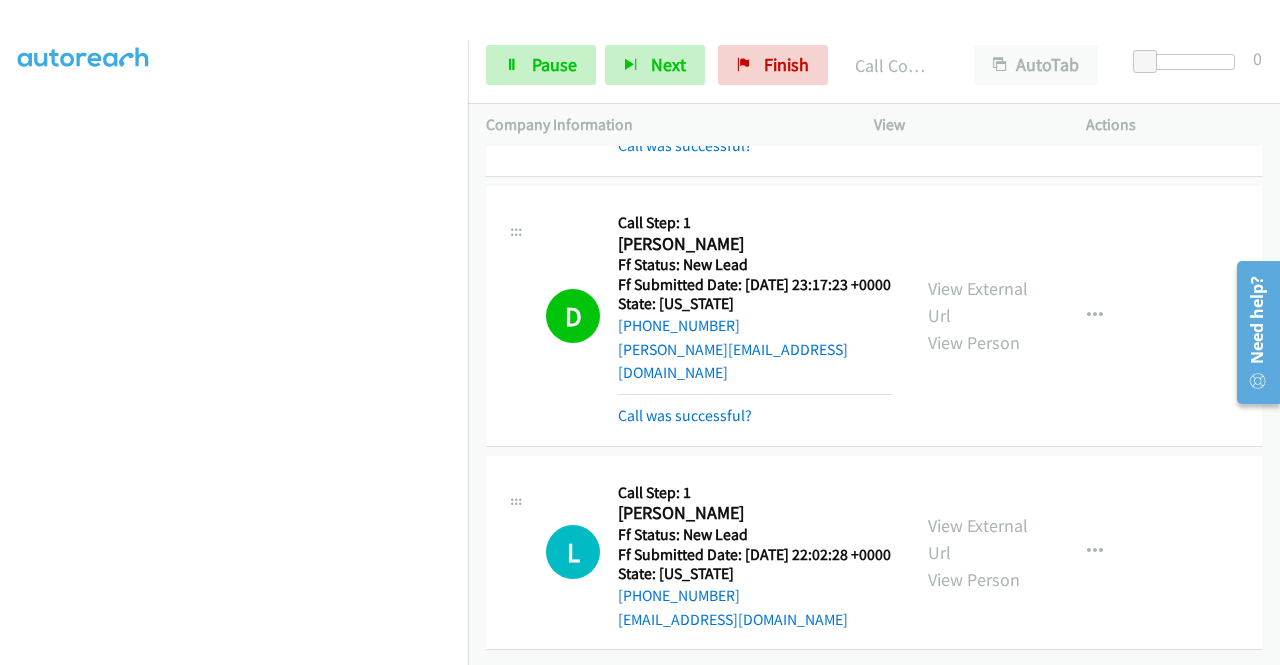 scroll, scrollTop: 1542, scrollLeft: 0, axis: vertical 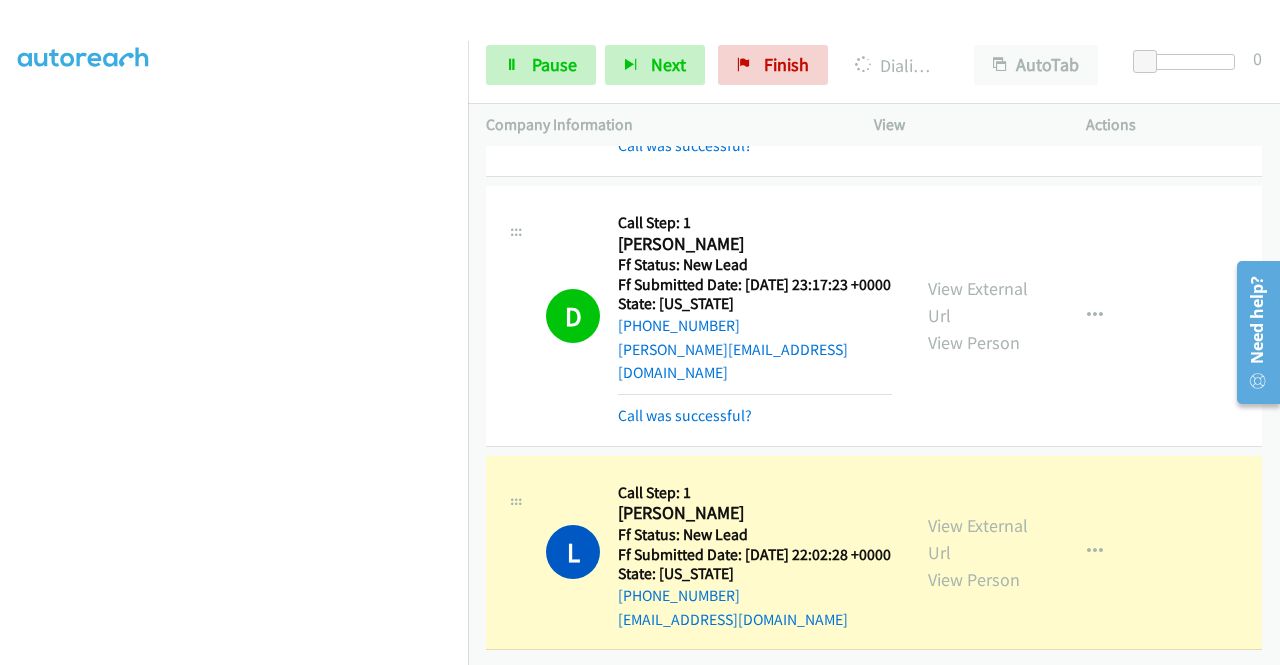 click on "View External Url
View Person" at bounding box center [980, 552] 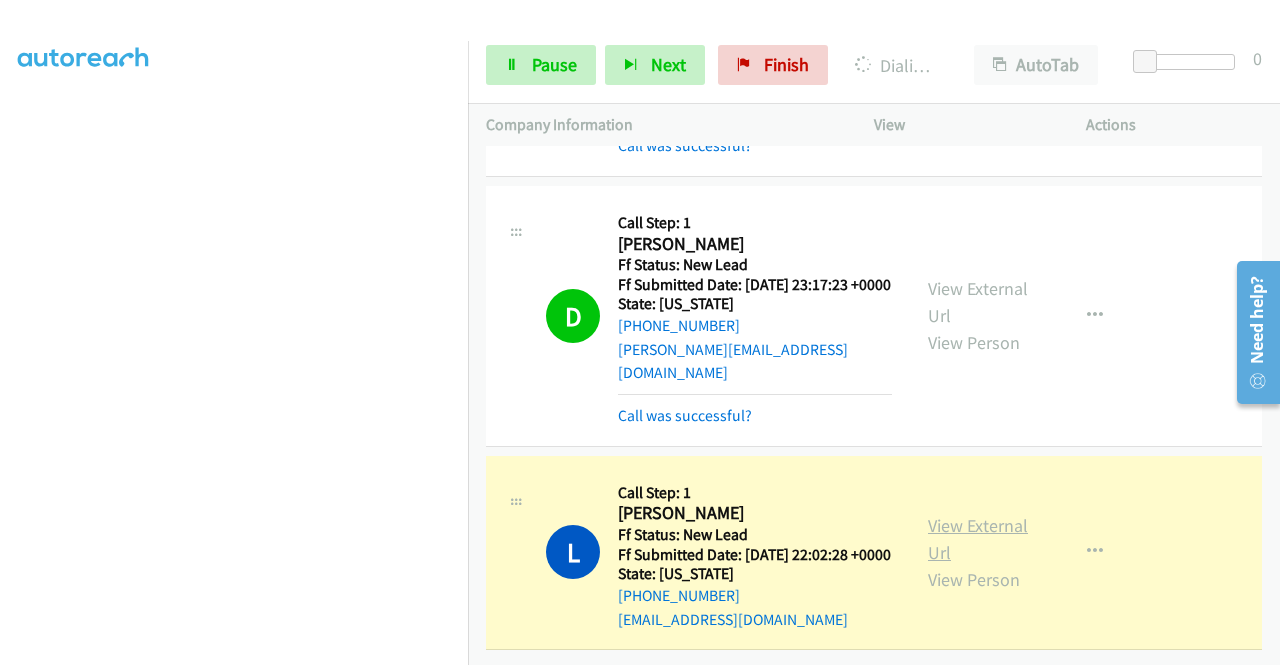 click on "View External Url" at bounding box center (978, 539) 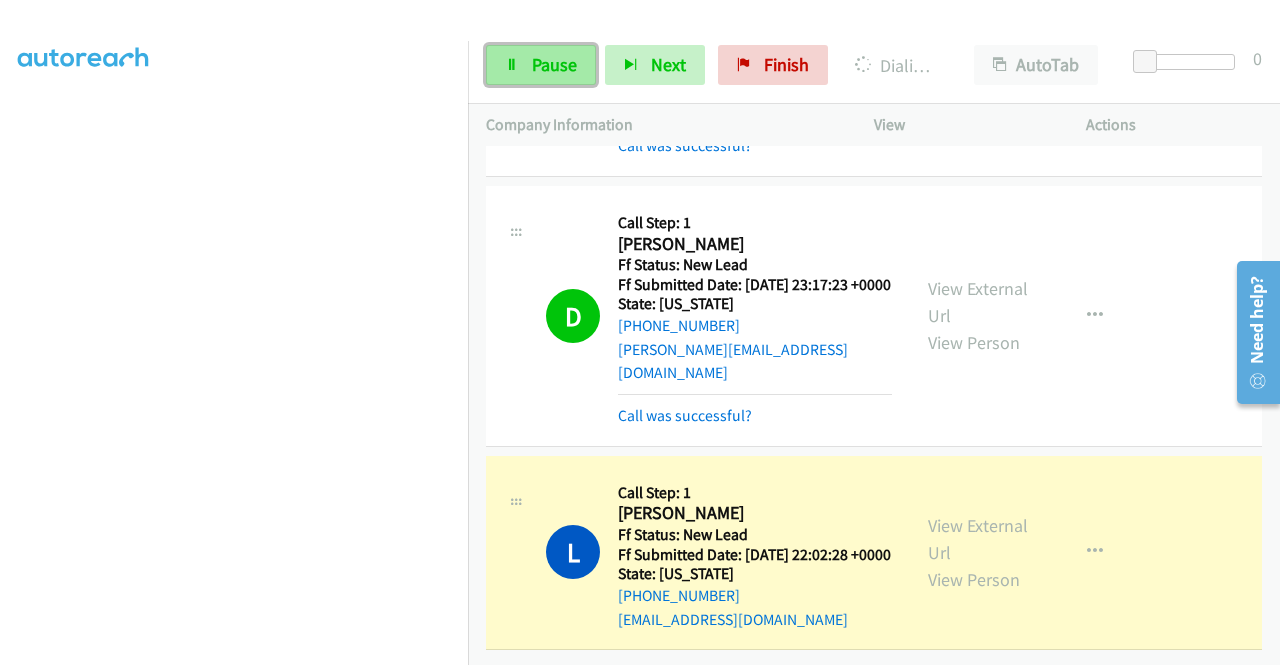 click on "Pause" at bounding box center [541, 65] 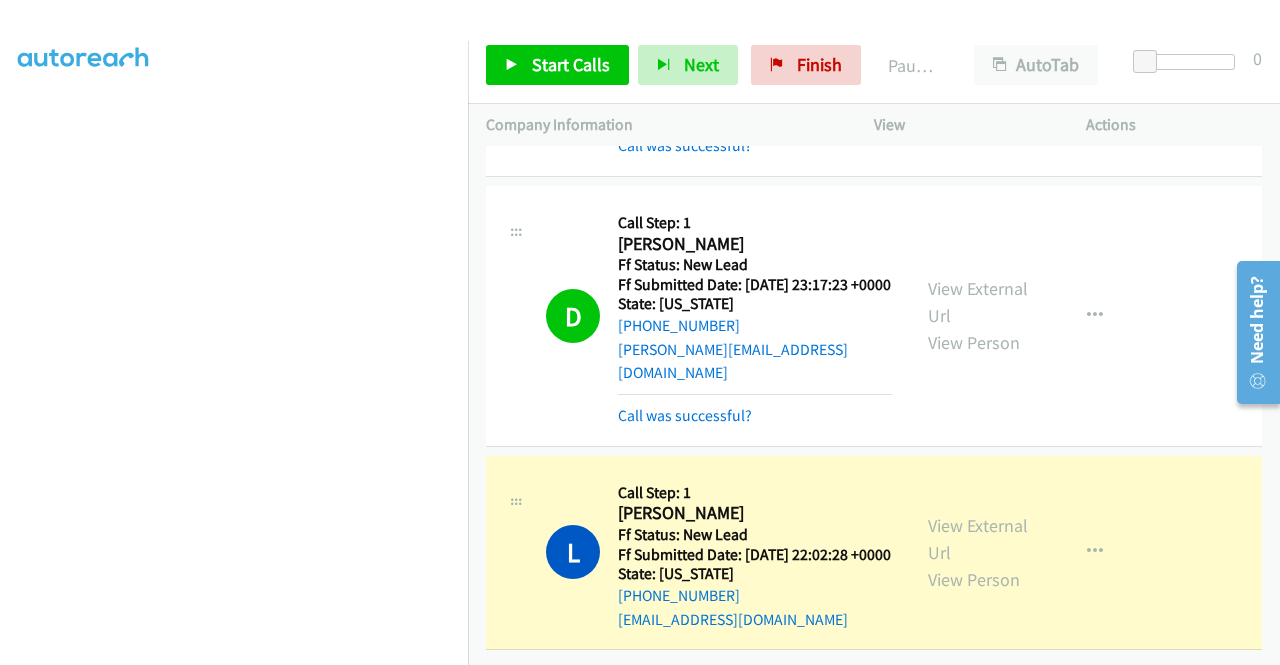 scroll, scrollTop: 0, scrollLeft: 0, axis: both 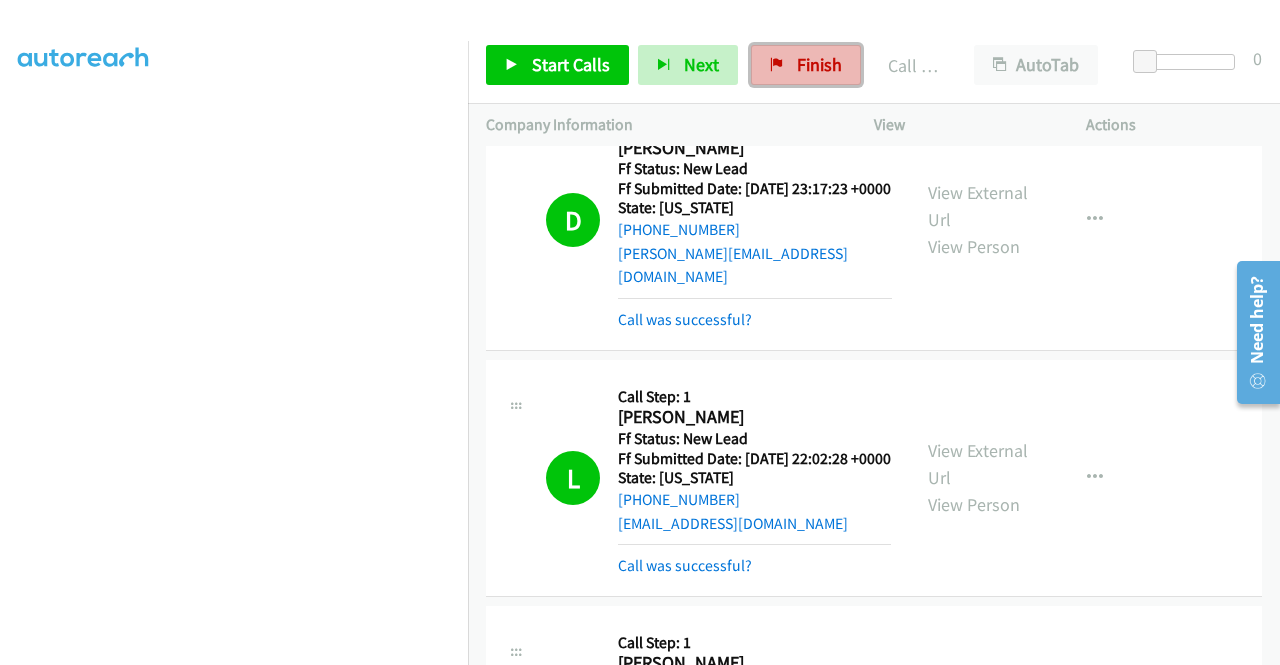 click on "Finish" at bounding box center [806, 65] 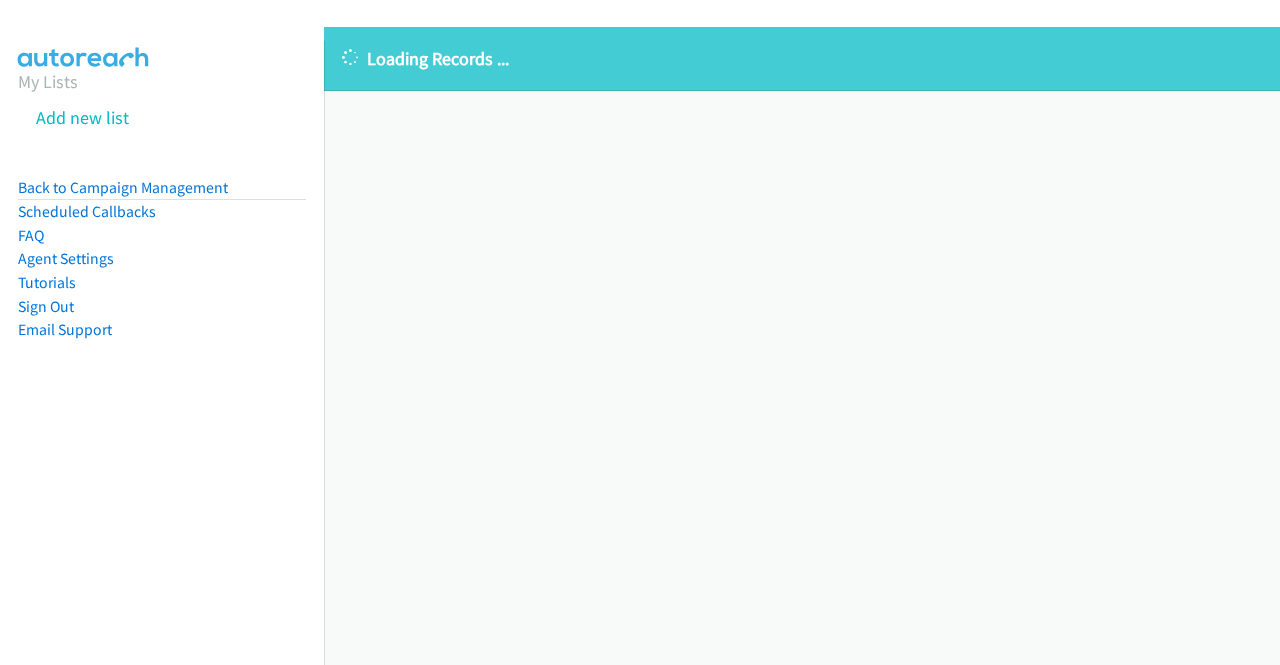 scroll, scrollTop: 0, scrollLeft: 0, axis: both 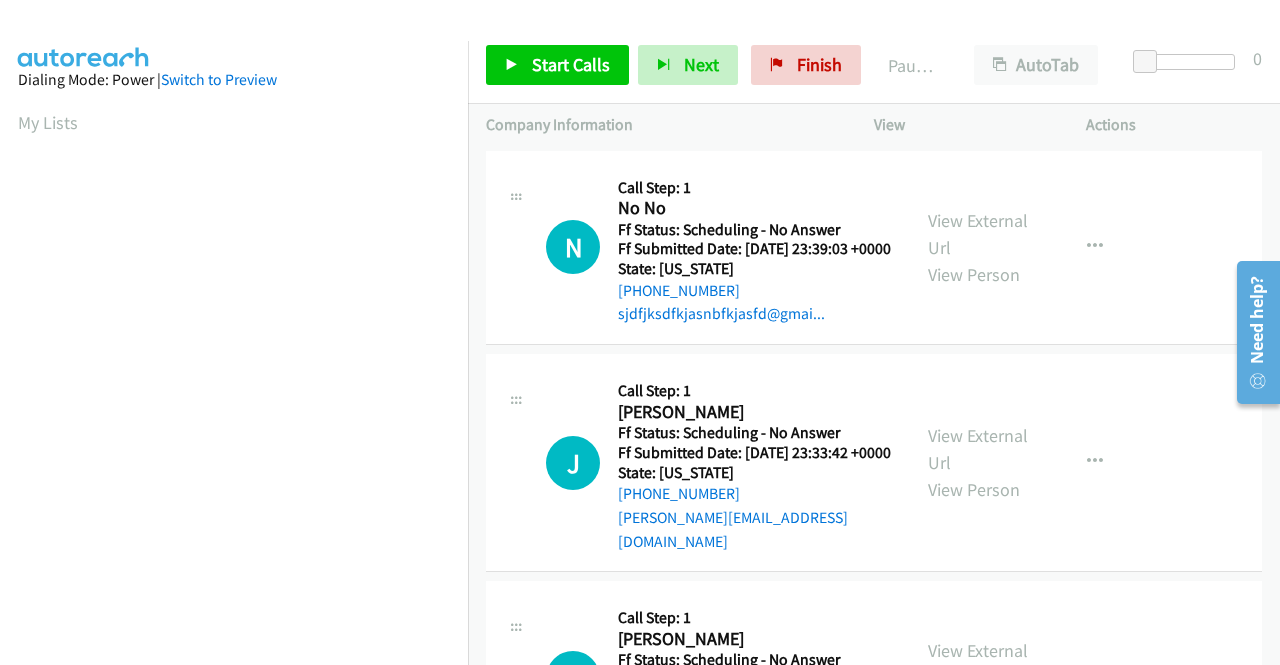 click on "Start Calls
Pause
Next
Finish
Paused
AutoTab
AutoTab
0" at bounding box center [874, 65] 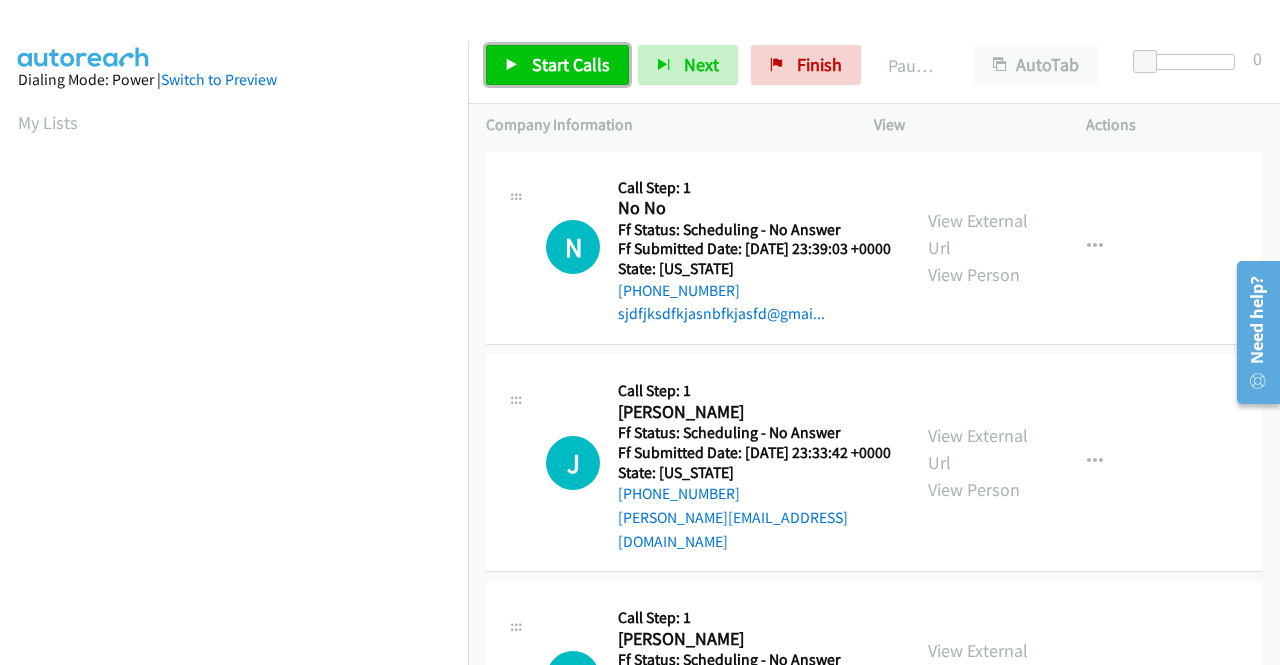 click on "Start Calls" at bounding box center (571, 64) 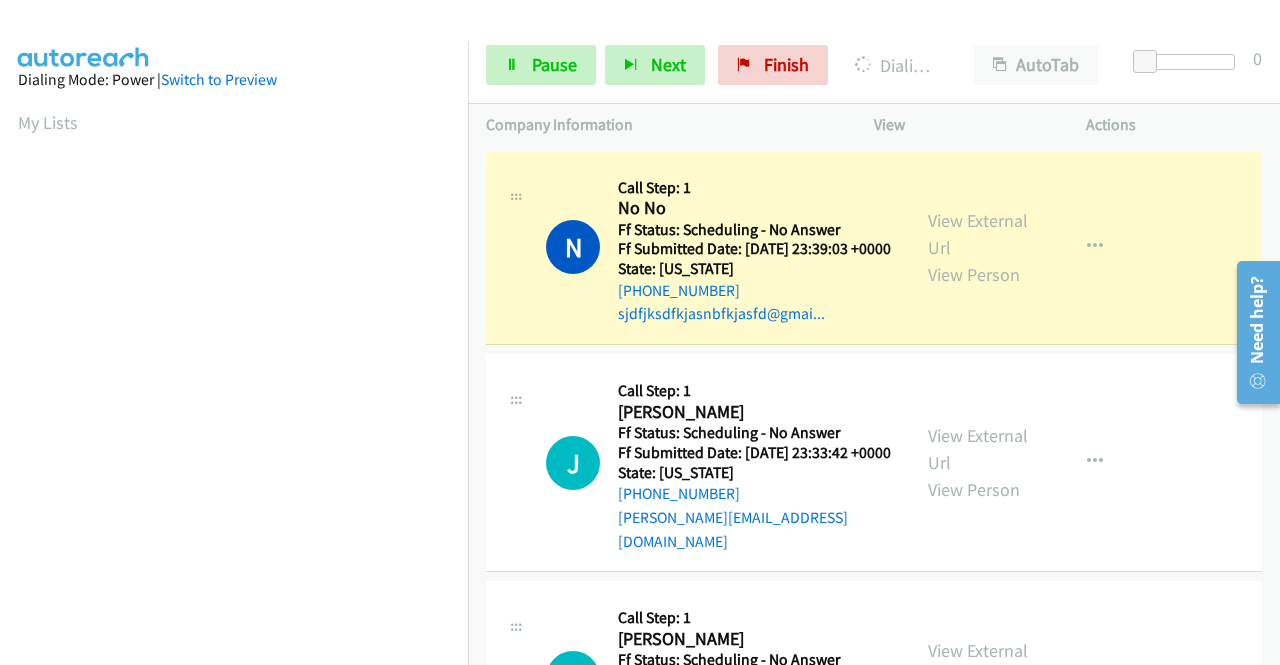 scroll, scrollTop: 456, scrollLeft: 0, axis: vertical 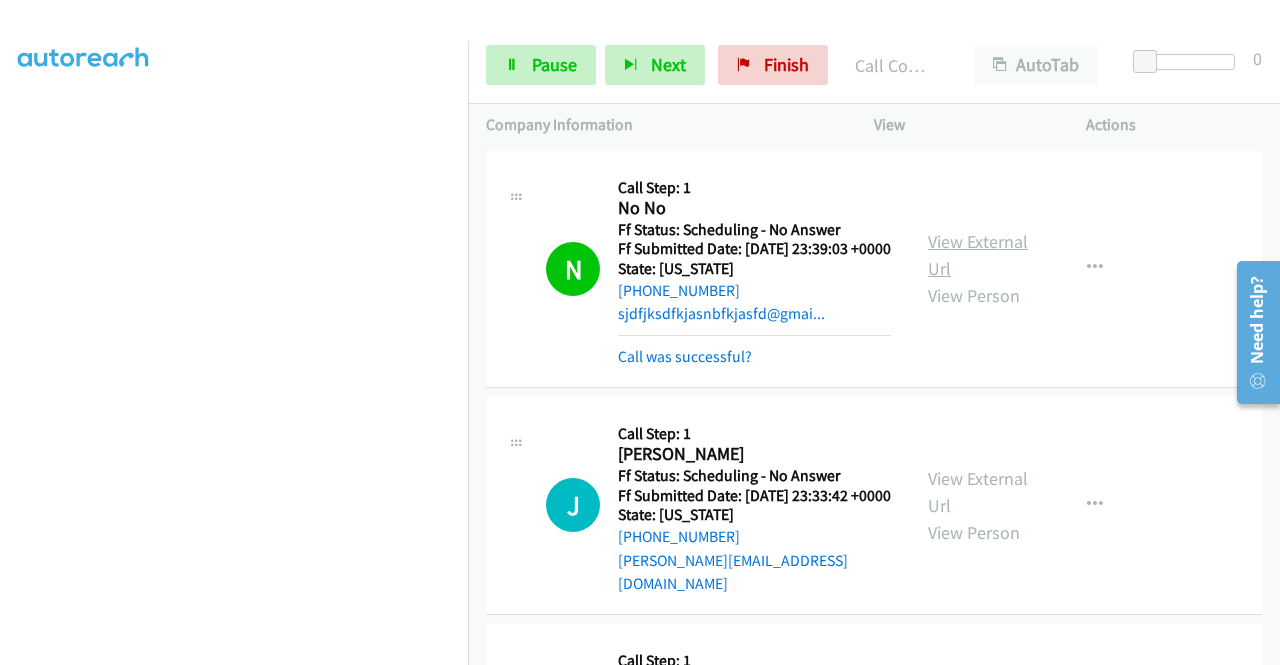 click on "View External Url" at bounding box center [978, 255] 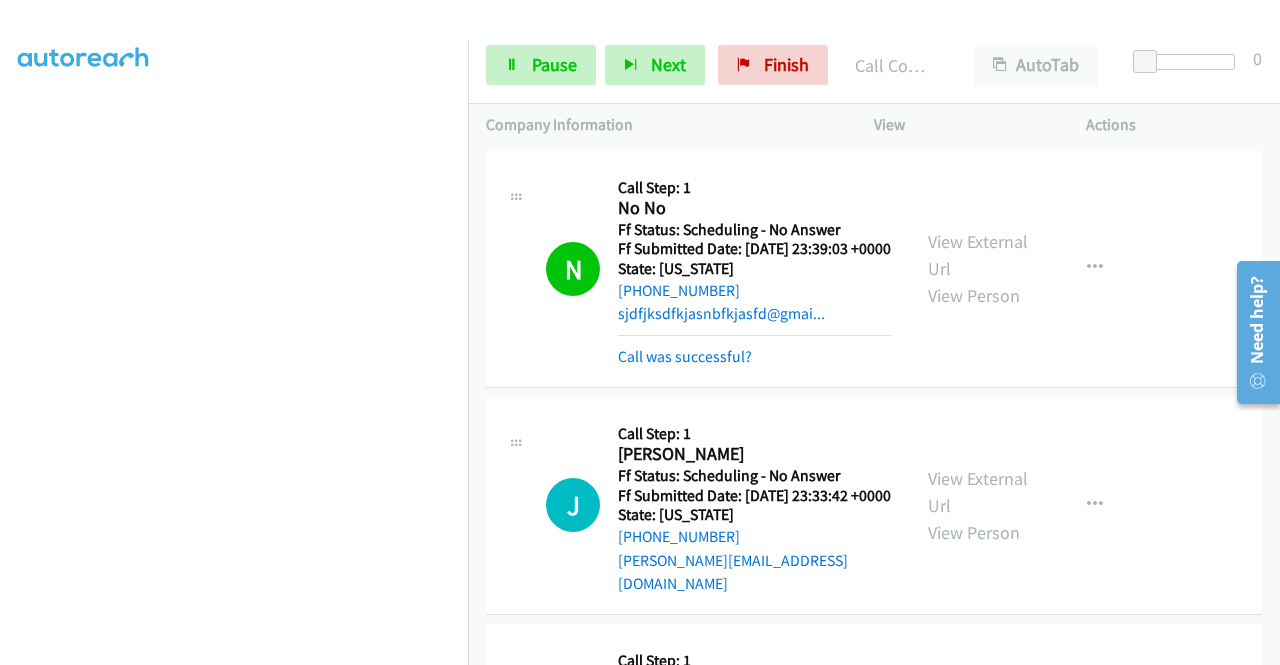 click on "N
Callback Scheduled
Call Step: 1
Noelle Nicolas
America/Phoenix
Ff Status: Scheduling - No Answer
Ff Submitted Date: 2025-06-30 23:30:37 +0000
State: Arizona
+1 480-375-0145
noellespeech@gmail.com
Call was successful?
View External Url
View Person
View External Url
Email
Schedule/Manage Callback
Skip Call
Add to do not call list" at bounding box center (874, 721) 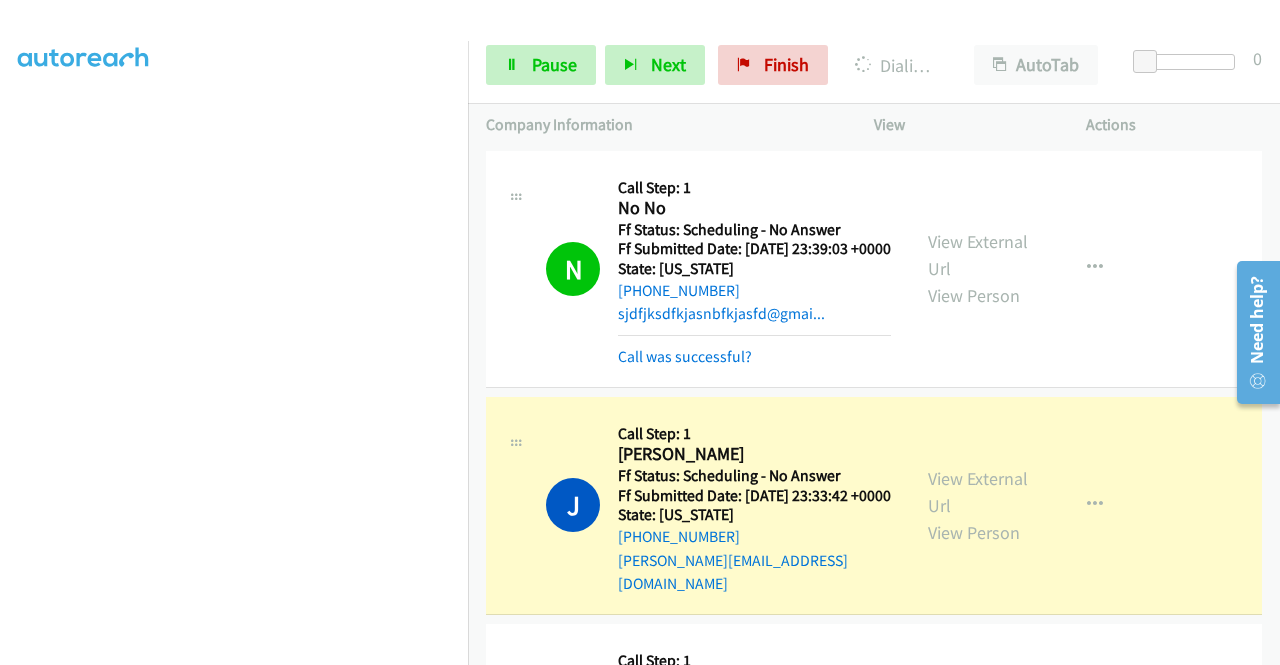 click on "N
Callback Scheduled
Call Step: 1
Noelle Nicolas
America/Phoenix
Ff Status: Scheduling - No Answer
Ff Submitted Date: 2025-06-30 23:30:37 +0000
State: Arizona
+1 480-375-0145
noellespeech@gmail.com
Call was successful?
View External Url
View Person
View External Url
Email
Schedule/Manage Callback
Skip Call
Add to do not call list" at bounding box center (874, 721) 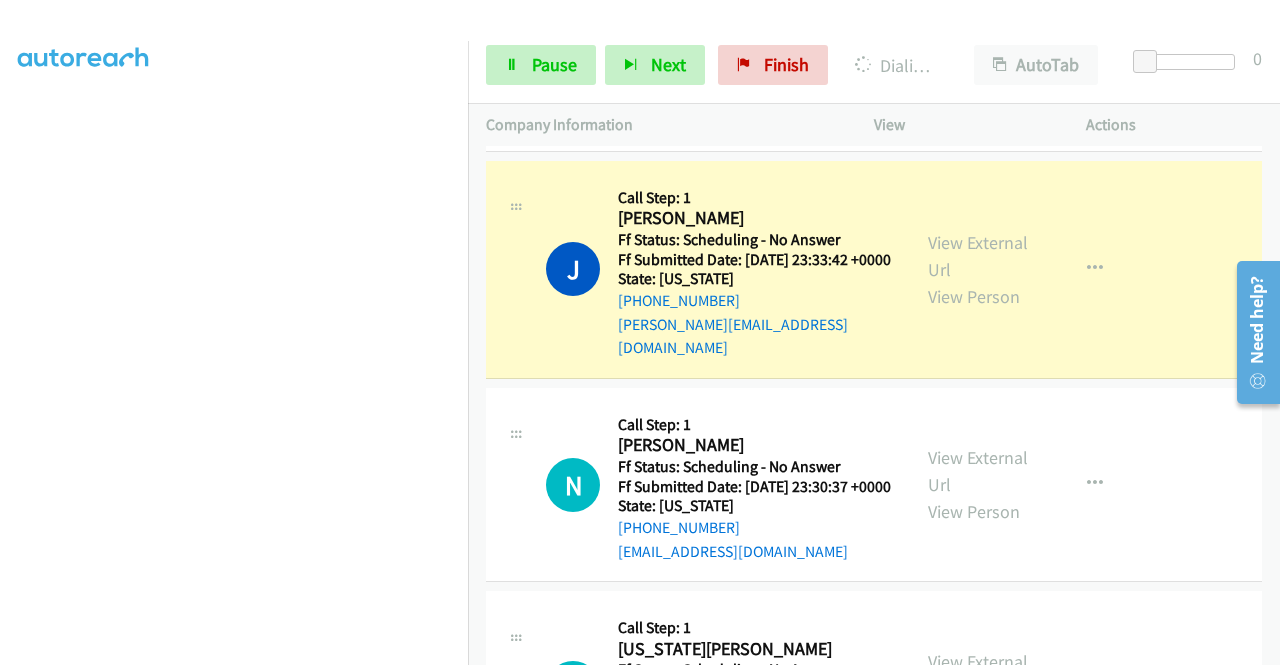 scroll, scrollTop: 240, scrollLeft: 0, axis: vertical 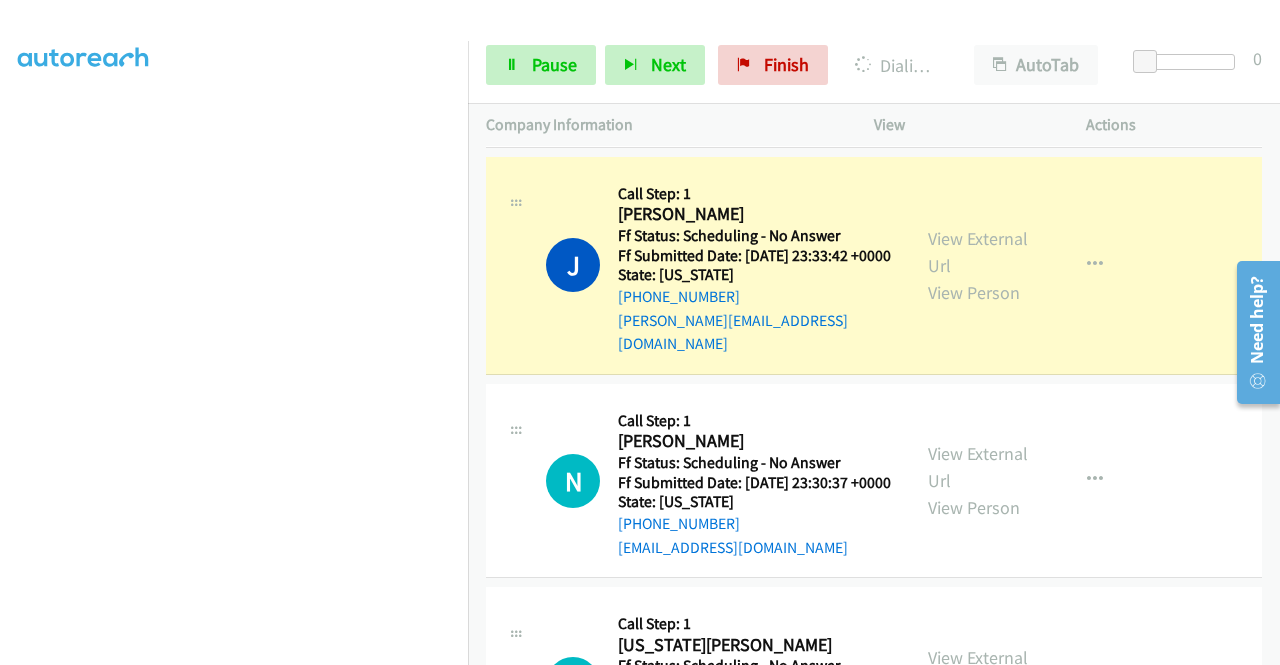 click on "View External Url
View Person" at bounding box center (980, 265) 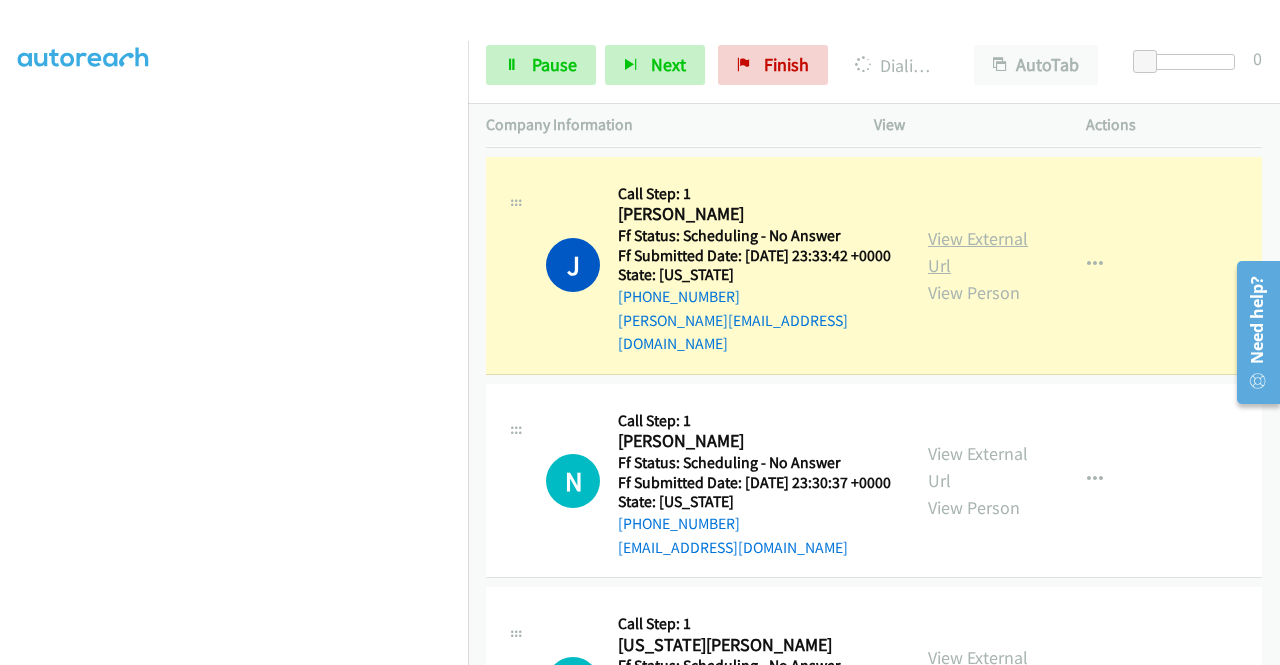 click on "View External Url" at bounding box center [978, 252] 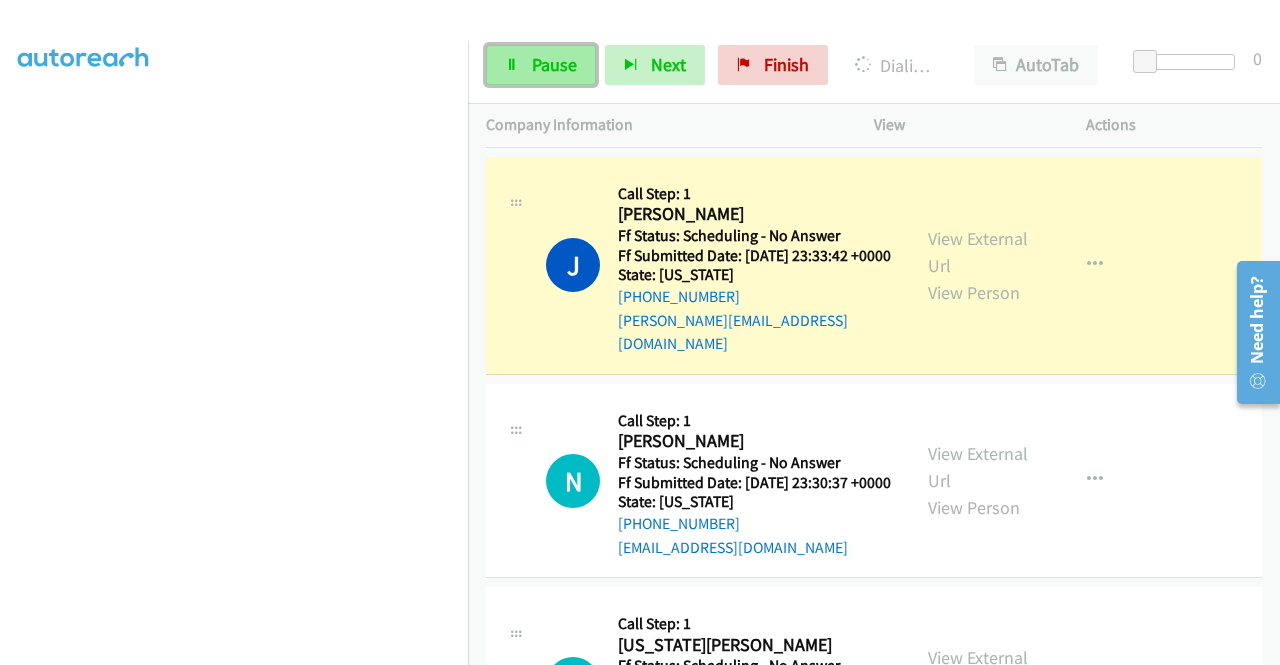 click on "Pause" at bounding box center (541, 65) 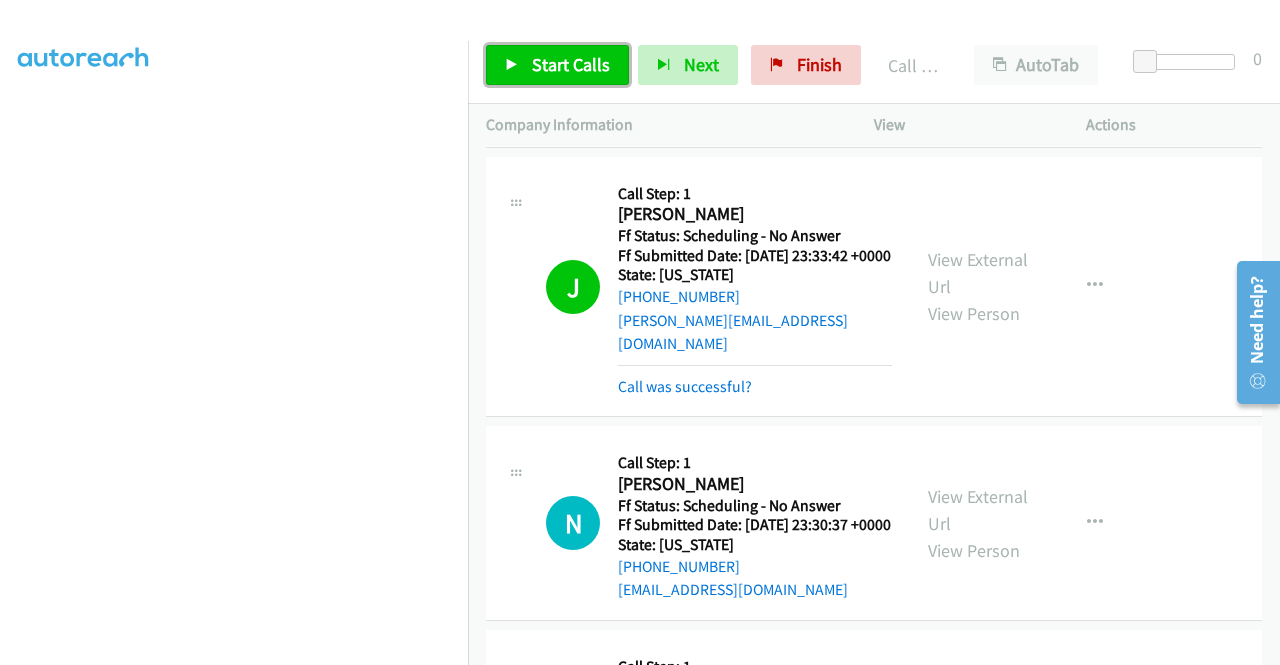click on "Start Calls" at bounding box center [571, 64] 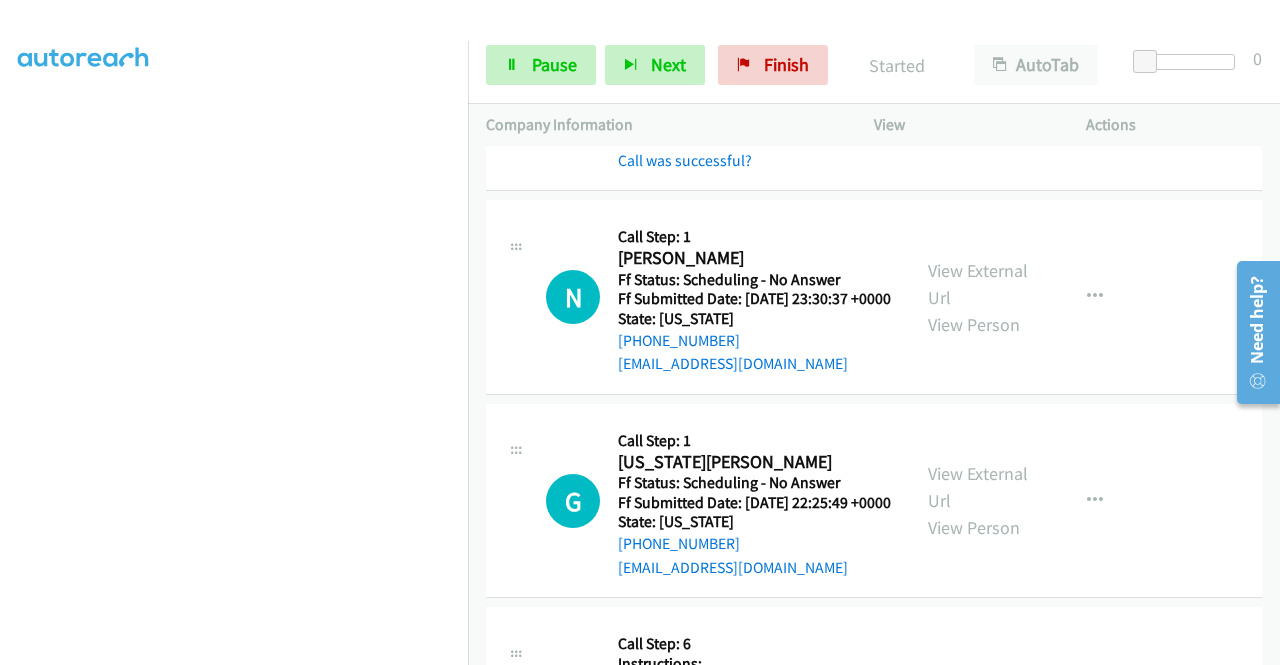 scroll, scrollTop: 493, scrollLeft: 0, axis: vertical 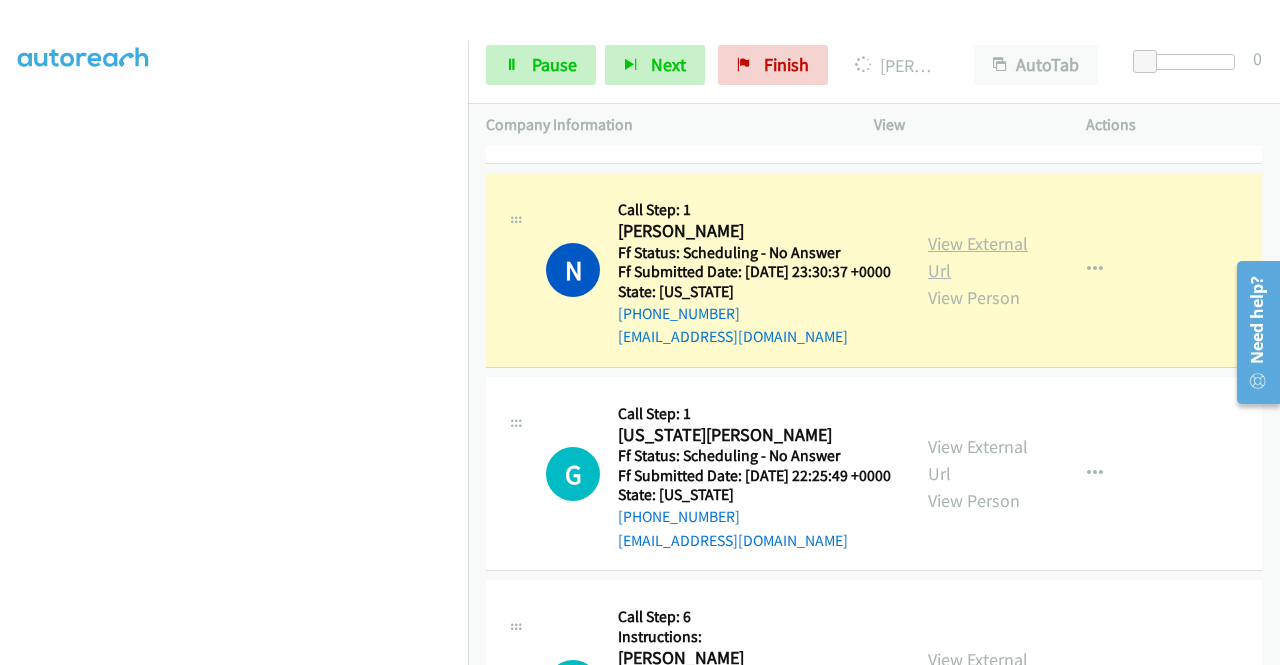 click on "View External Url" at bounding box center [978, 257] 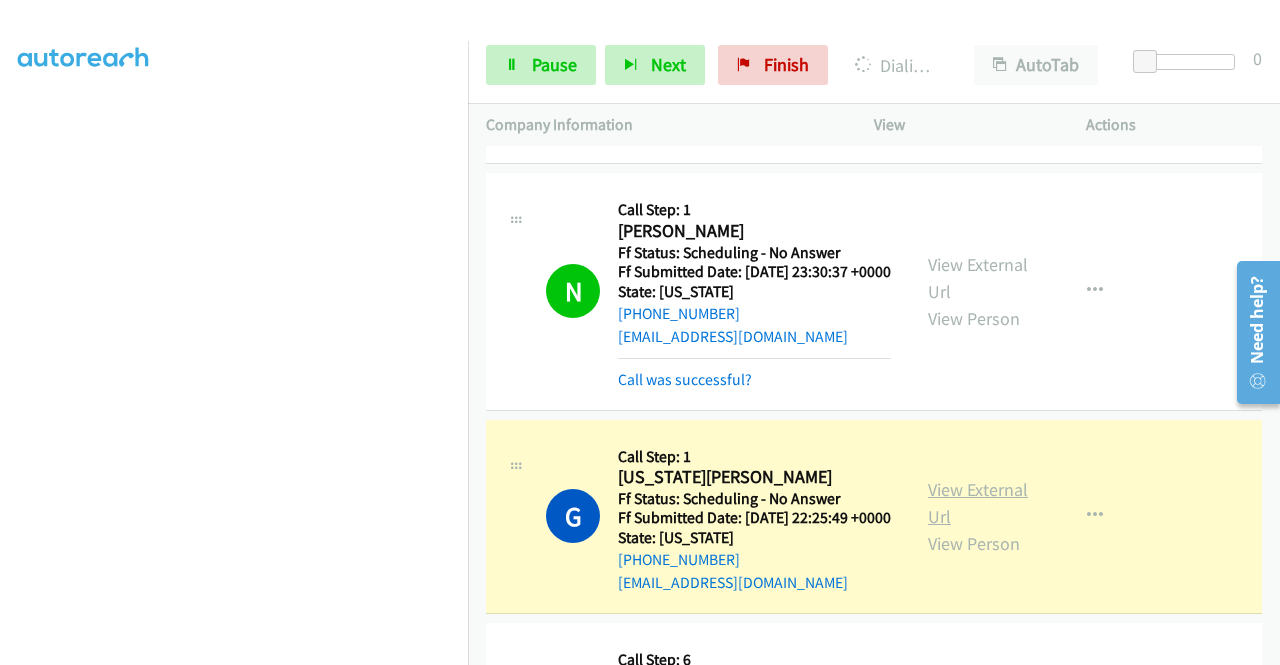 click on "View External Url" at bounding box center [978, 503] 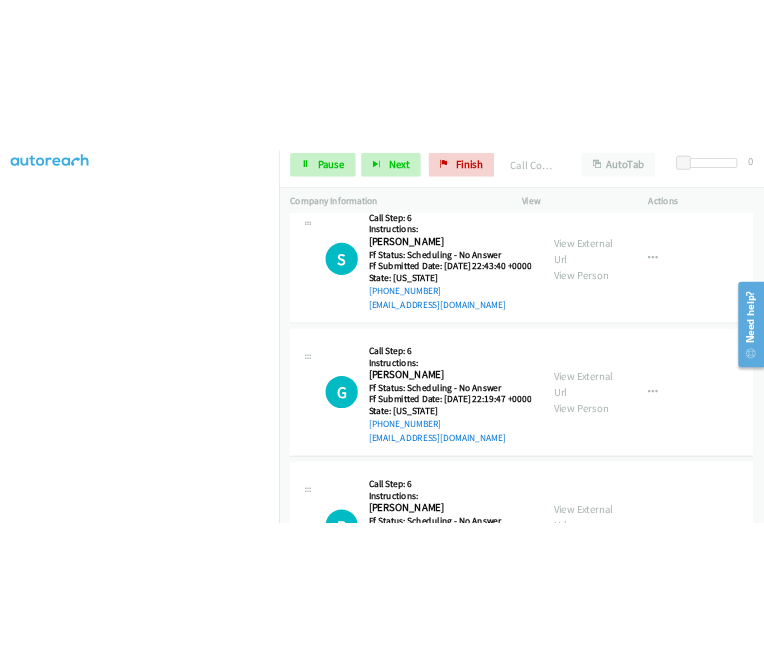scroll, scrollTop: 1053, scrollLeft: 0, axis: vertical 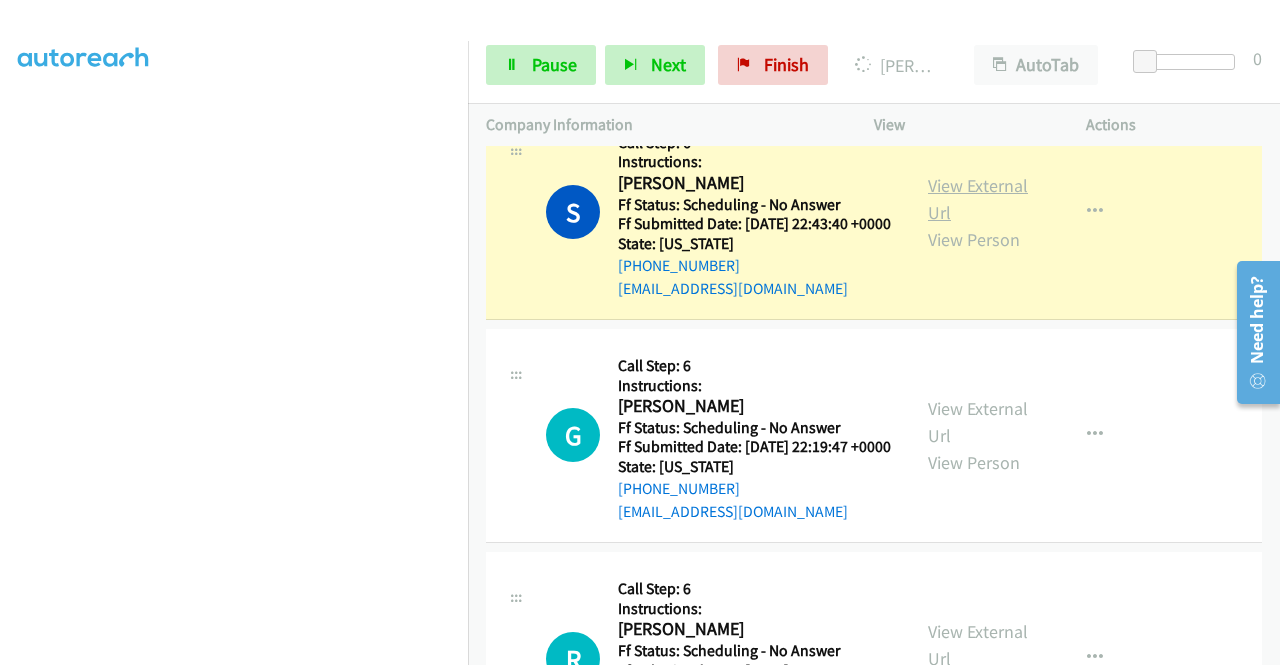 click on "View External Url" at bounding box center [978, 199] 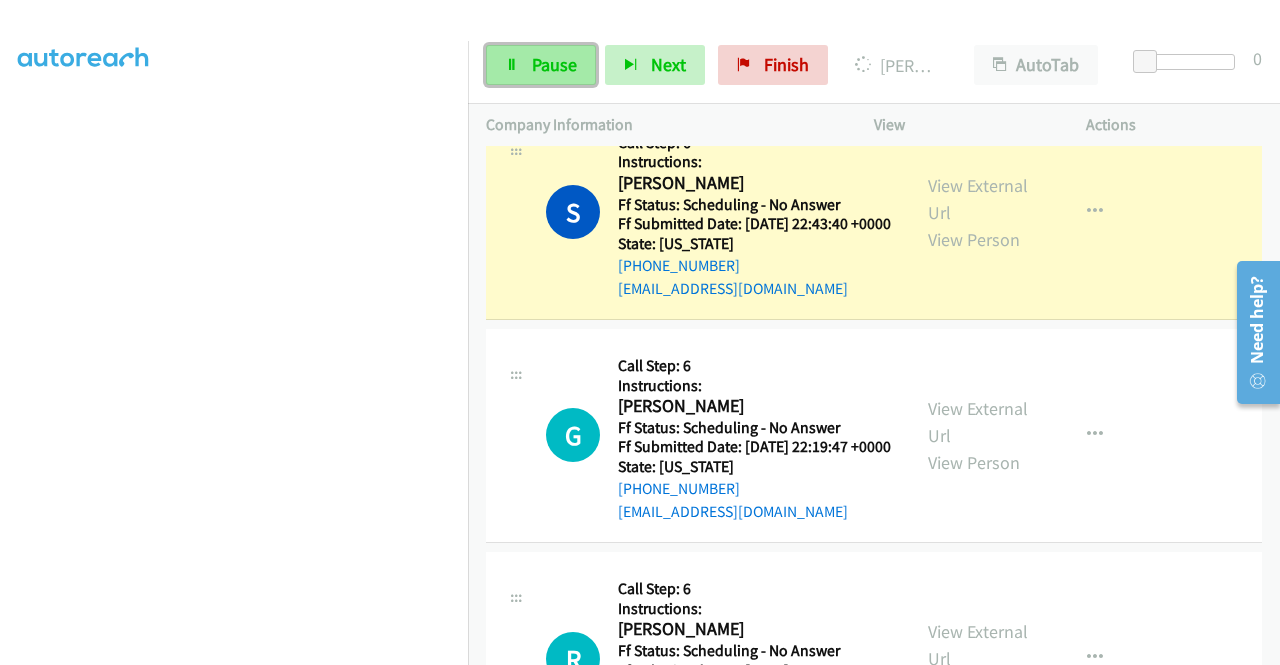 click on "Pause" at bounding box center (541, 65) 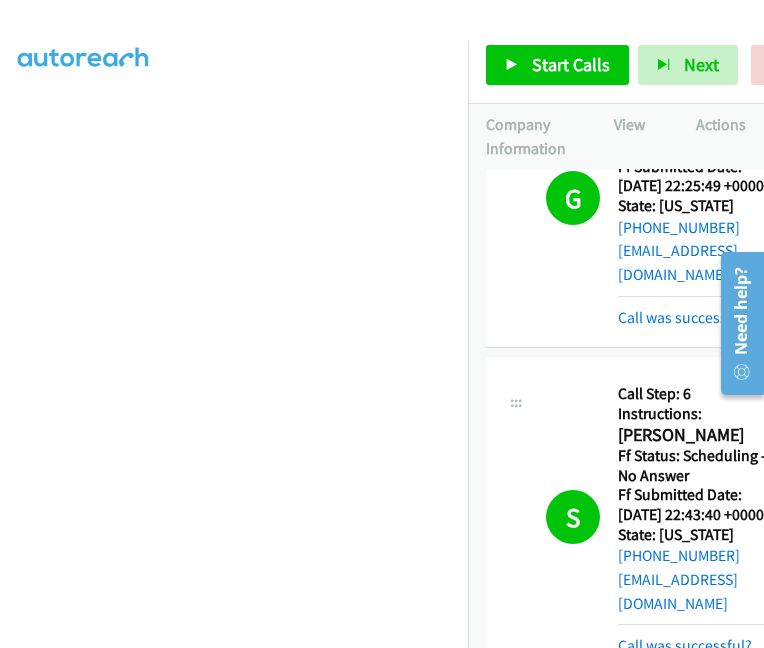 scroll, scrollTop: 1112, scrollLeft: 0, axis: vertical 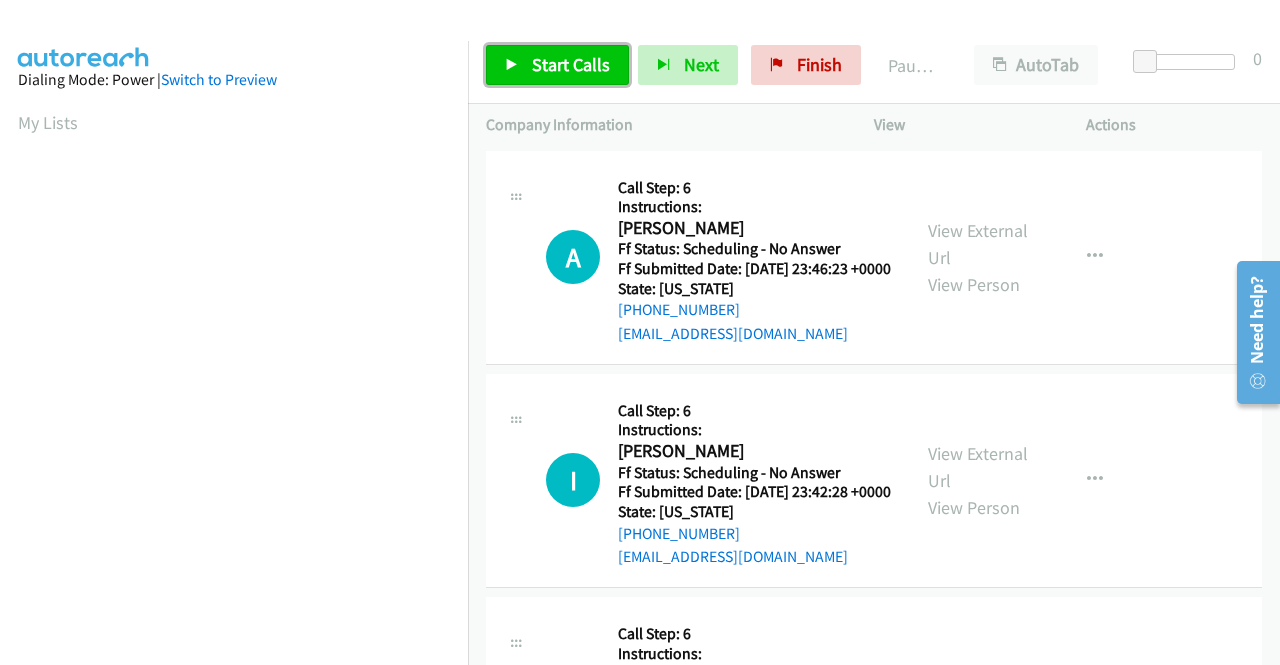 click on "Start Calls" at bounding box center [571, 64] 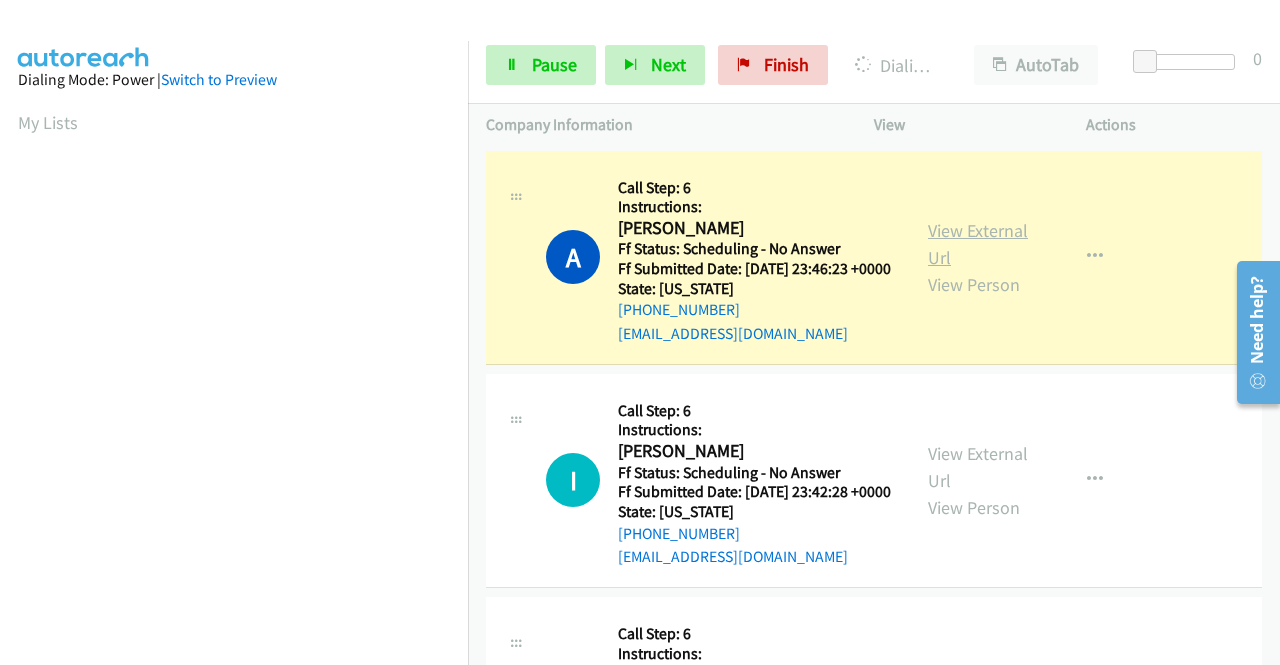 click on "View External Url" at bounding box center [978, 244] 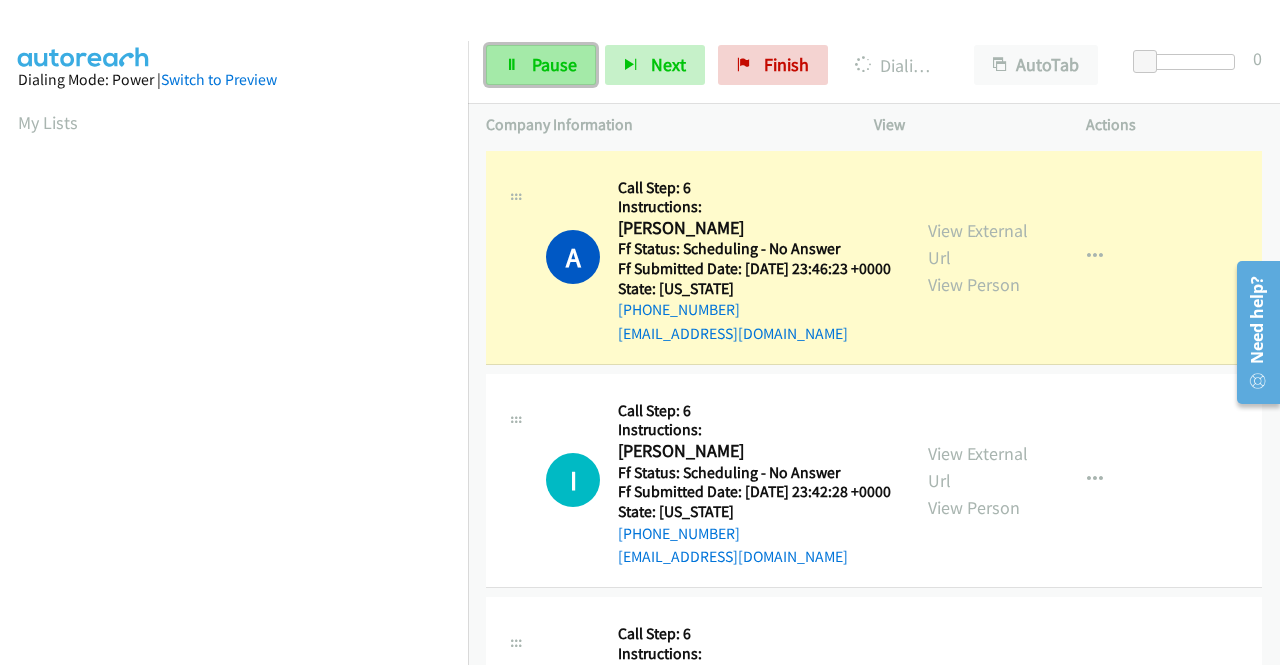 click at bounding box center (512, 66) 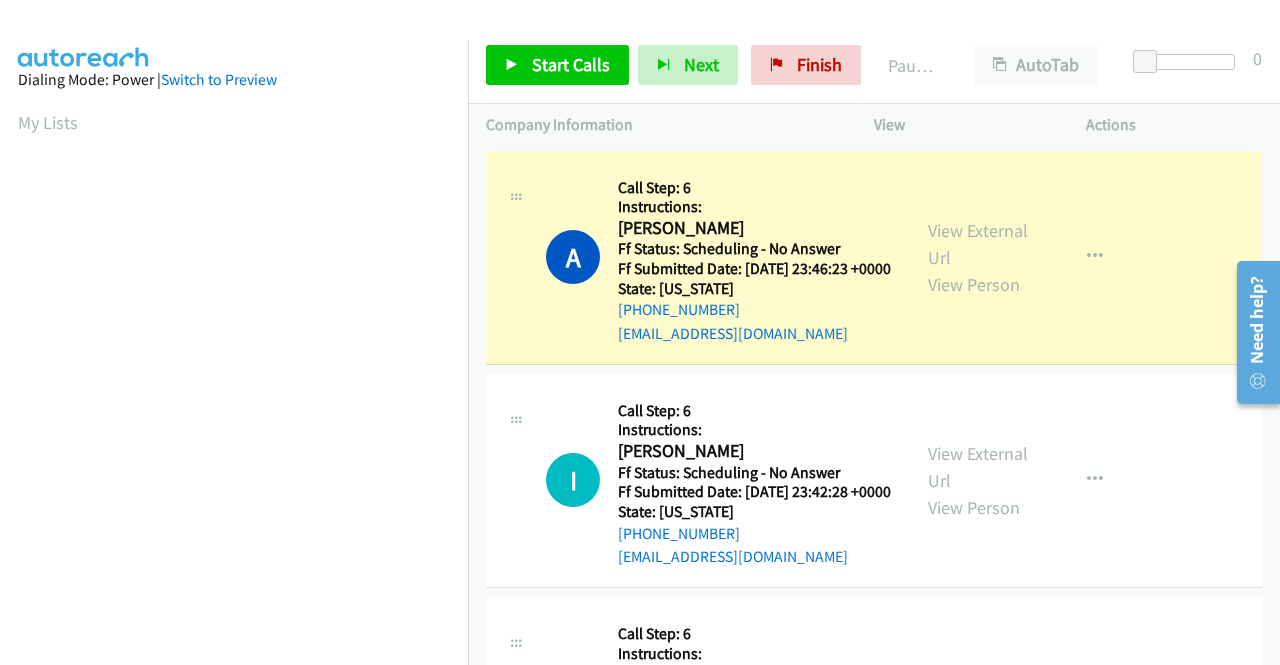 scroll, scrollTop: 456, scrollLeft: 0, axis: vertical 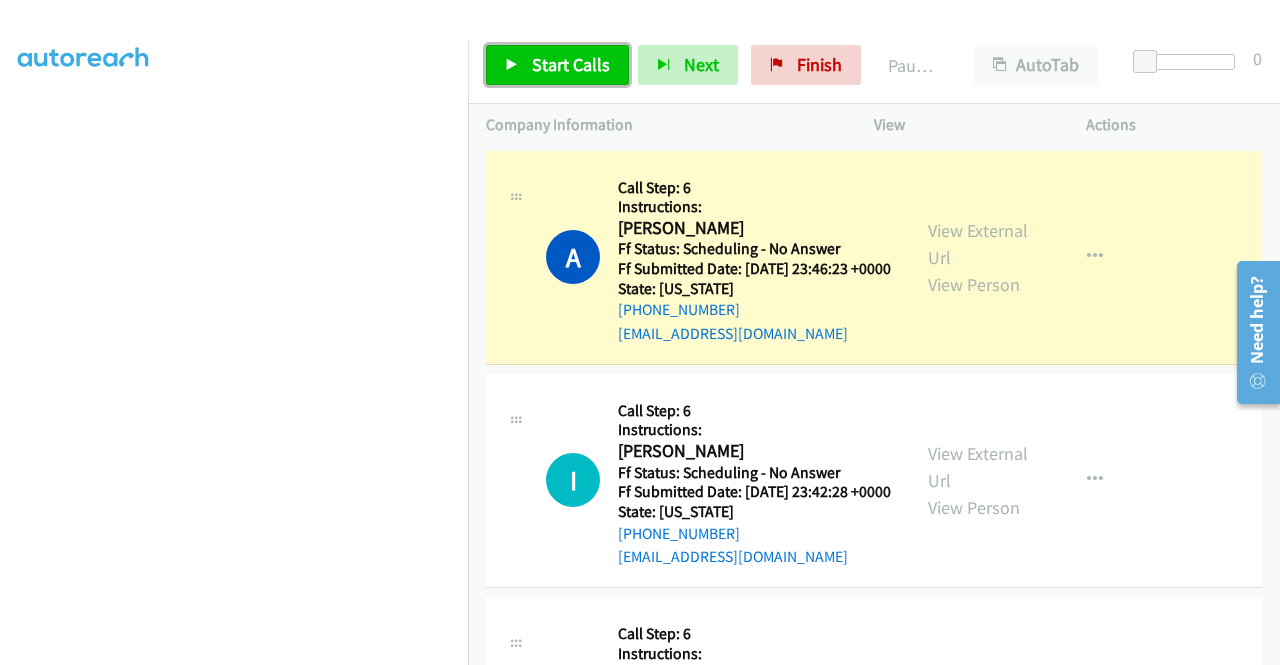 click on "Start Calls" at bounding box center [557, 65] 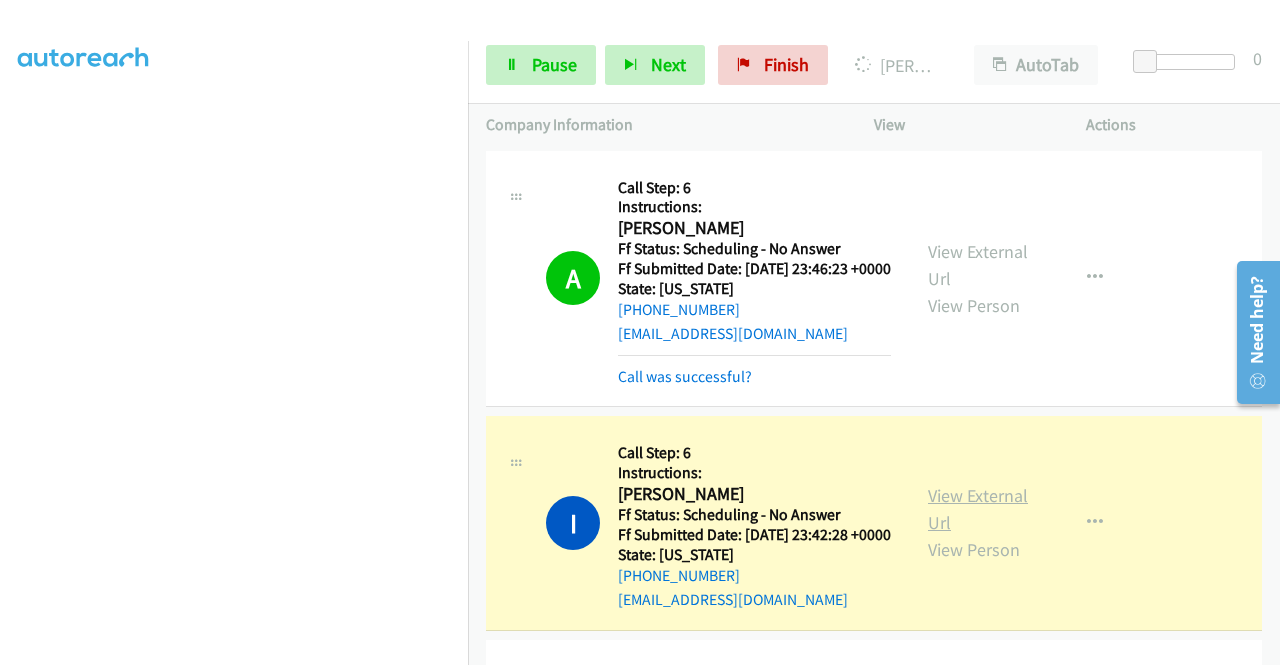 click on "View External Url" at bounding box center (978, 509) 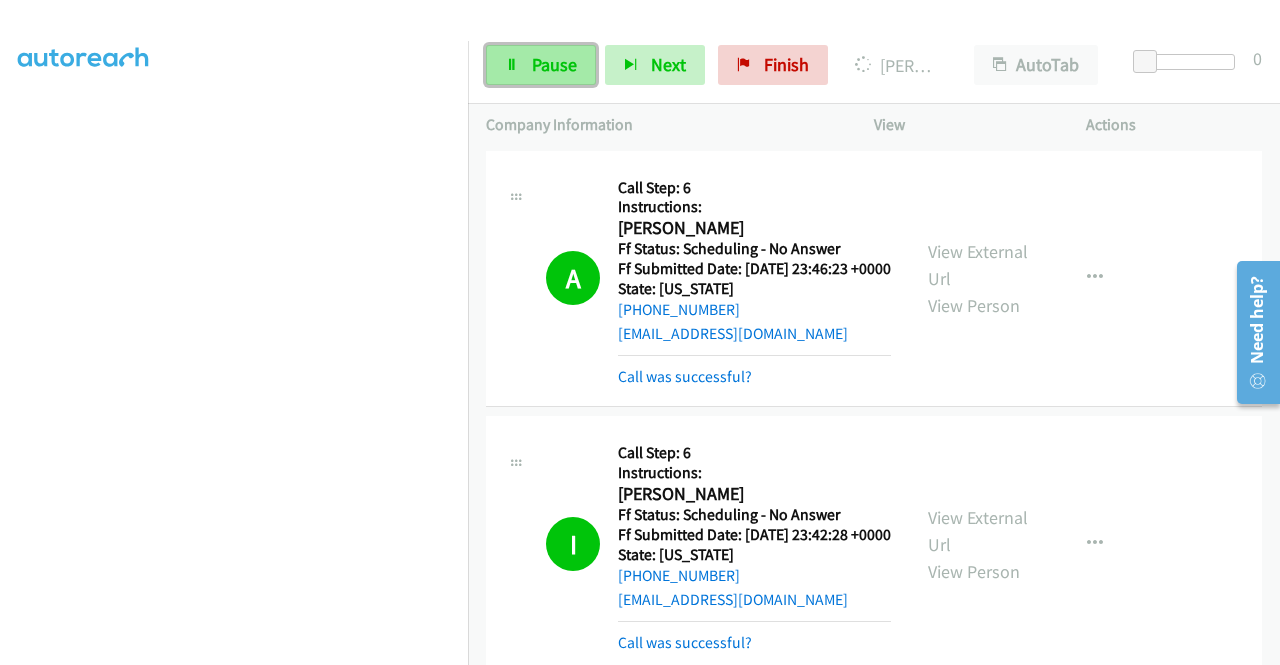 click on "Pause" at bounding box center (554, 64) 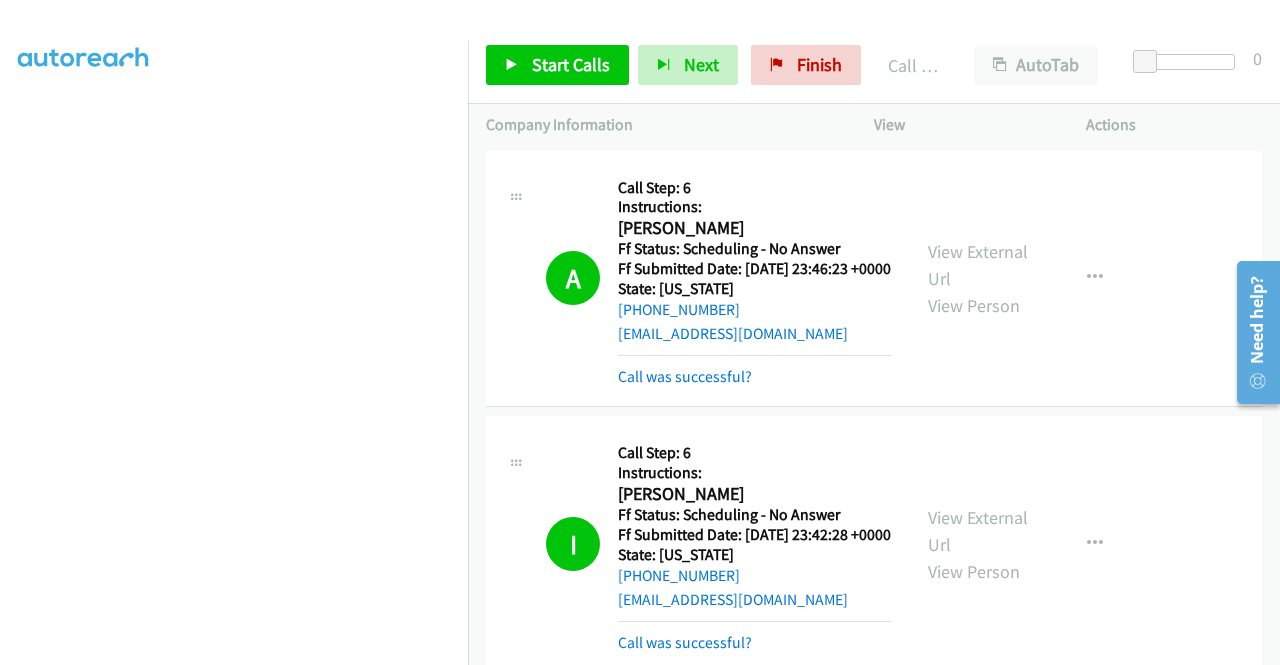 click on "[PHONE_NUMBER]
Call failed - Please reload the list and try again
The Callbar Failed to Load Please Open it and Reload the Page
Hmm something isn't quite right.. Please refresh the page
Hmm something isn't quite right.. Please refresh the page
No records are currently dialable. We'll auto-refresh when new records are added or you can switch to another list or campaign.
Loading New Records ...
A
Callback Scheduled
Call Step: 6
Instructions:
[PERSON_NAME]
America/Anchorage
Ff Status: Scheduling - No Answer
Ff Submitted Date: [DATE] 23:46:23 +0000
State: [US_STATE]
[PHONE_NUMBER]
[EMAIL_ADDRESS][DOMAIN_NAME]
Call was successful?
View External Url
View Person
View External Url
Email
Schedule/Manage Callback
Skip Call
Add to do not call list
I" at bounding box center (874, 405) 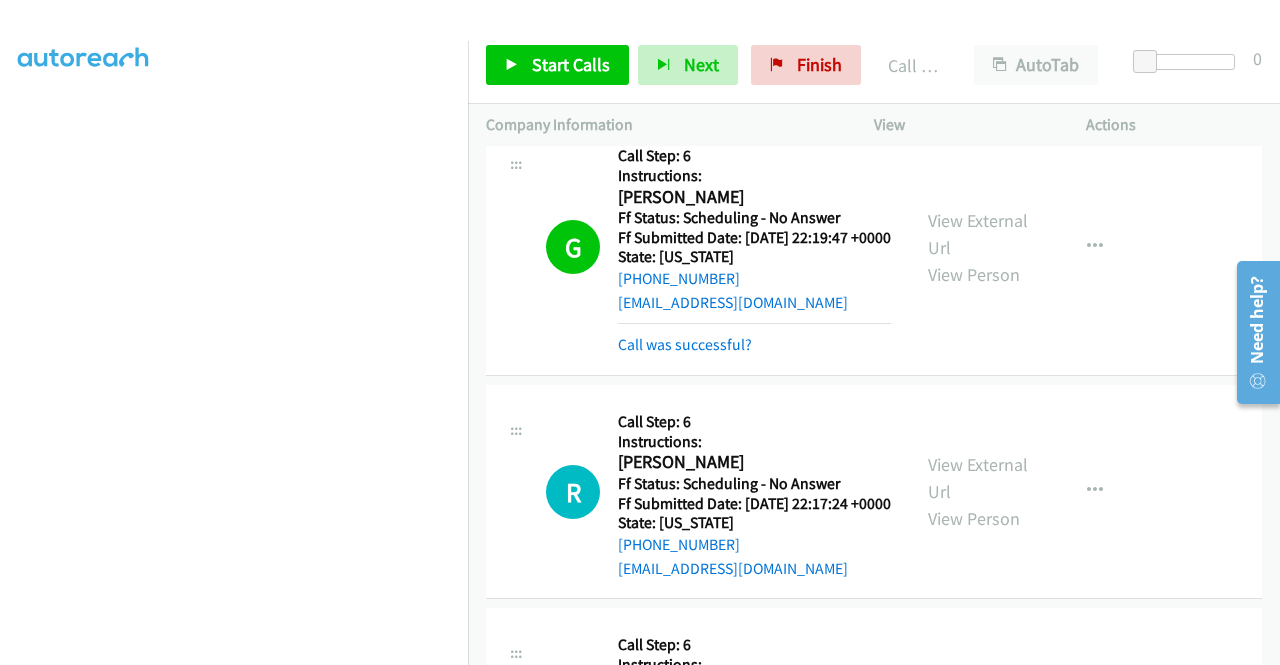 scroll, scrollTop: 560, scrollLeft: 0, axis: vertical 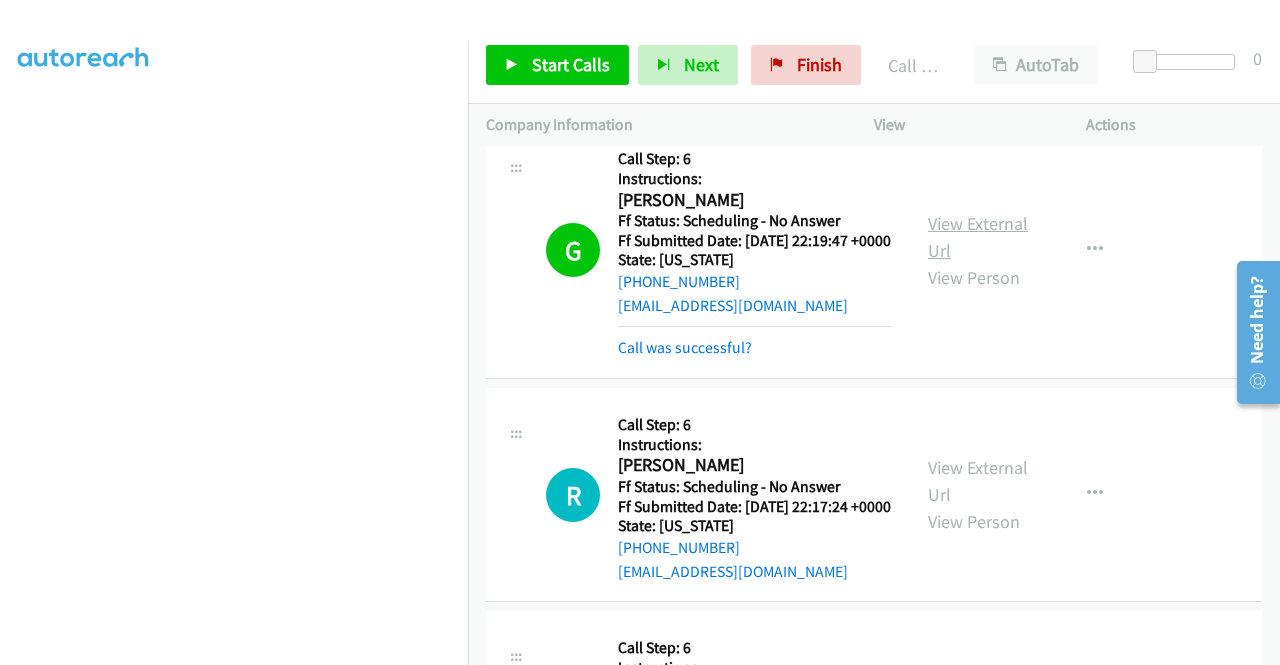 click on "View External Url" at bounding box center [978, 237] 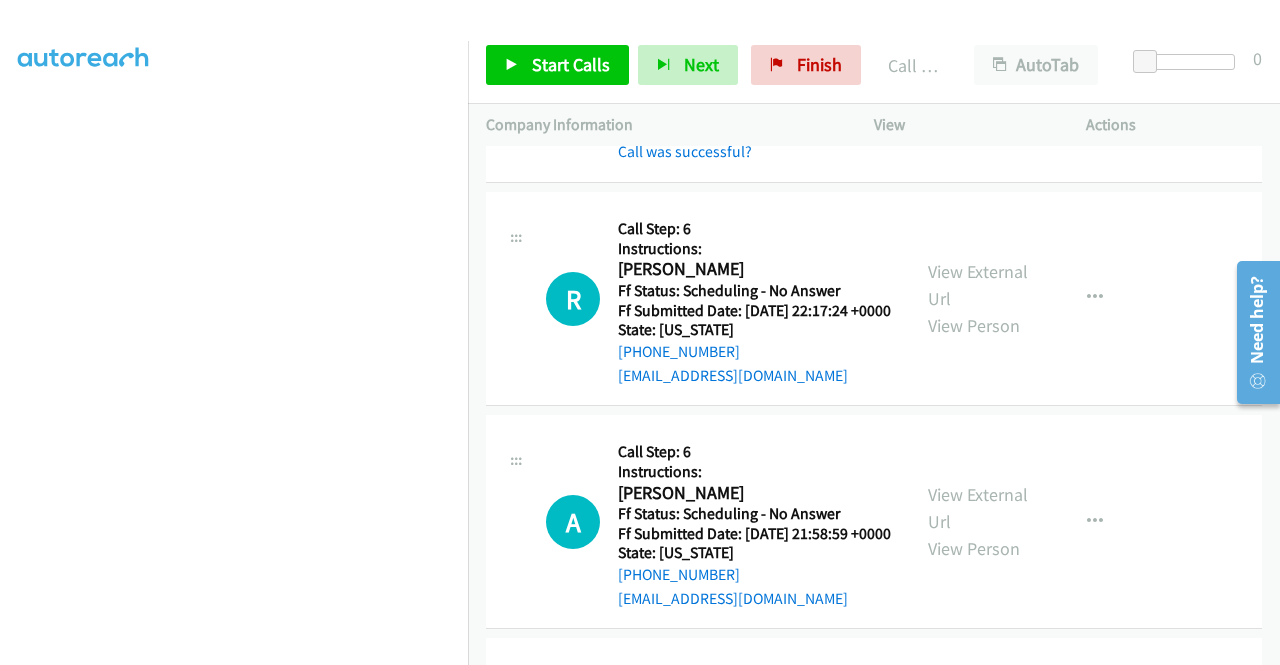 scroll, scrollTop: 760, scrollLeft: 0, axis: vertical 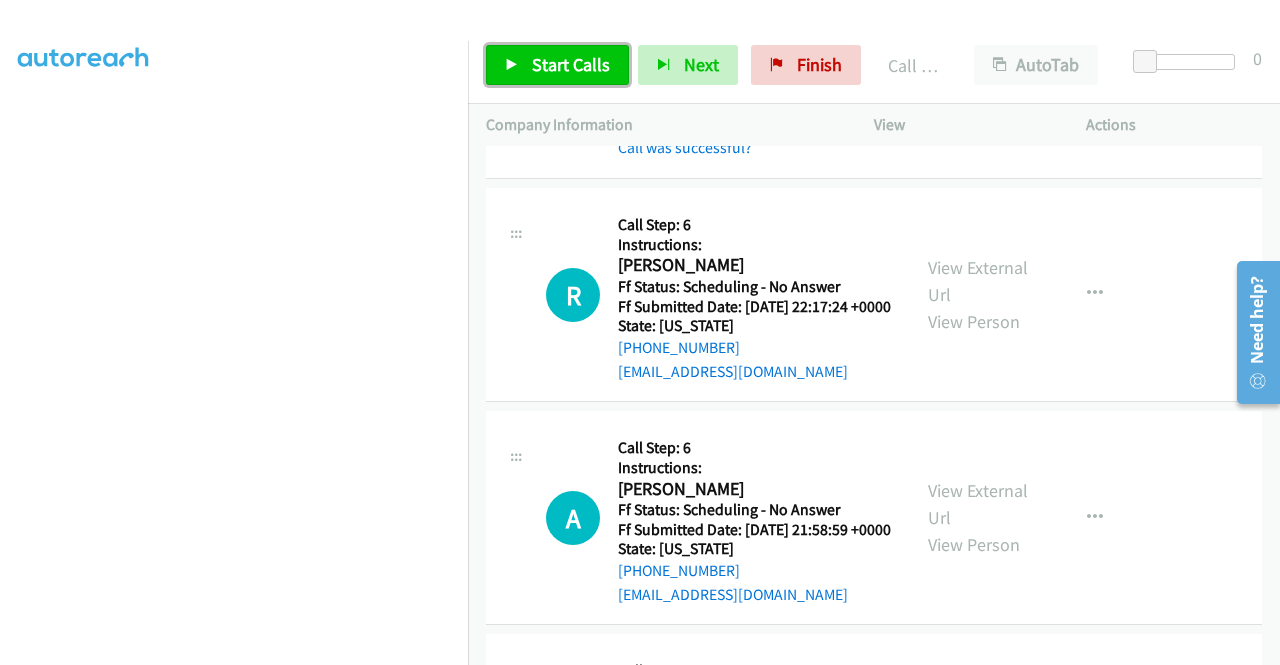 click at bounding box center (512, 66) 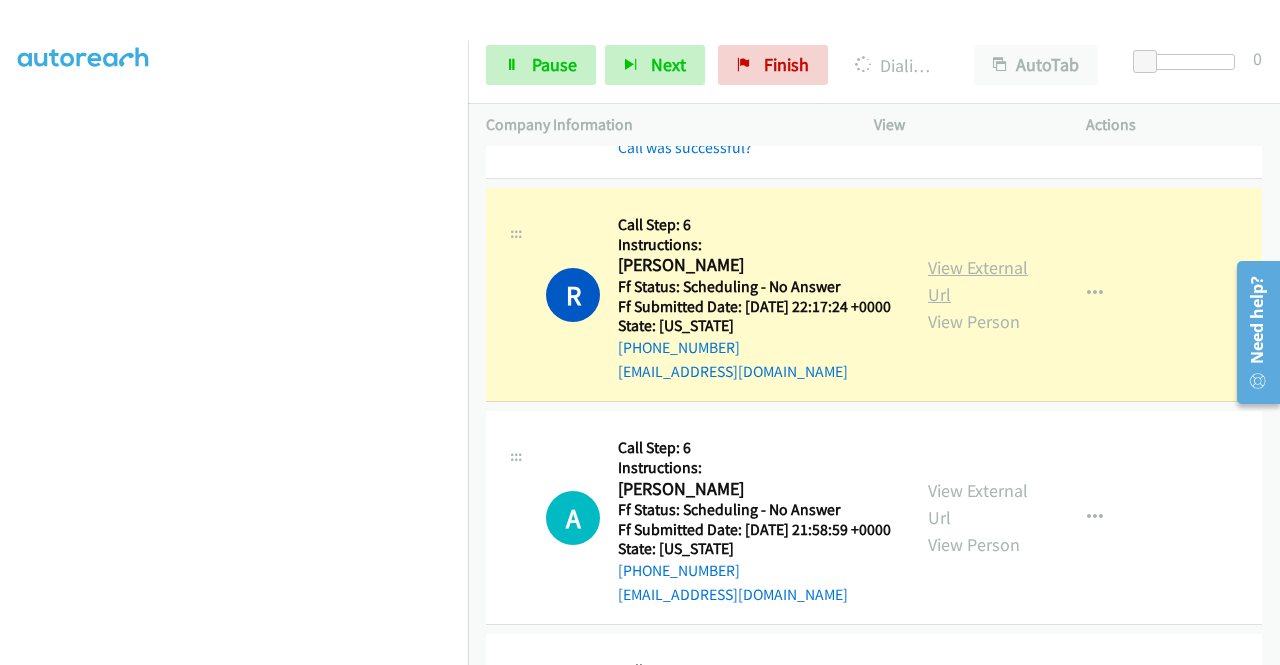 click on "View External Url" at bounding box center [978, 281] 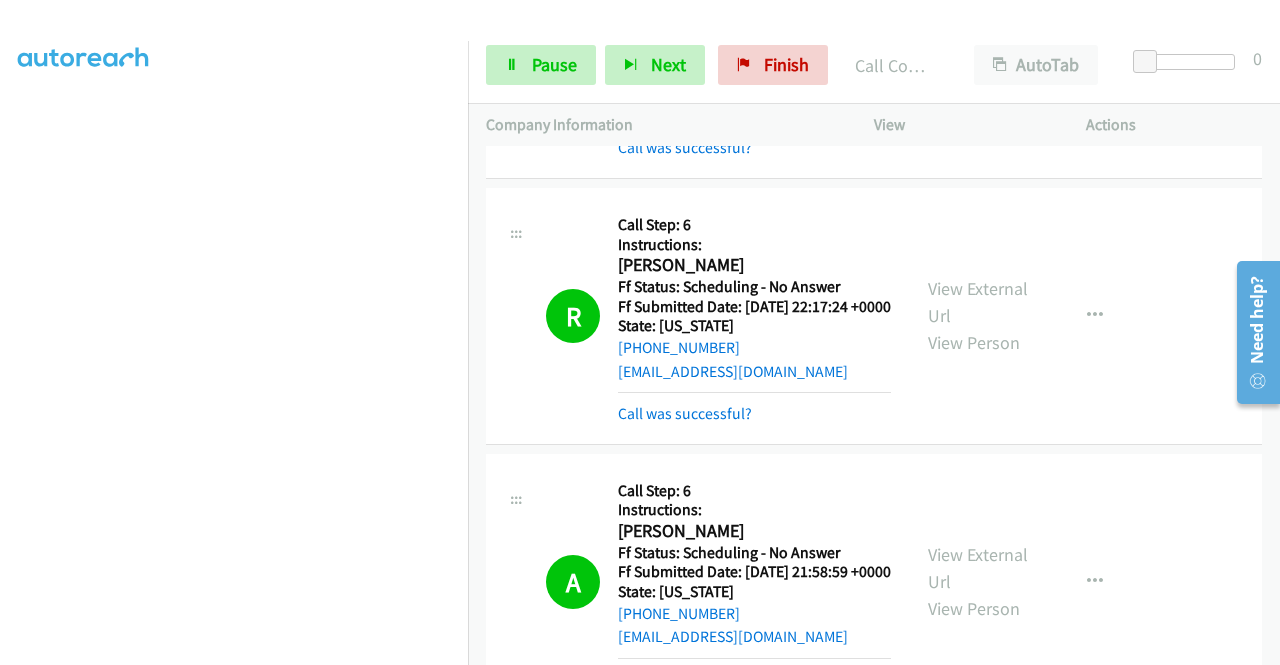 click on "View External Url
View Person
View External Url
Email
Schedule/Manage Callback
Skip Call
Add to do not call list" at bounding box center (1025, 582) 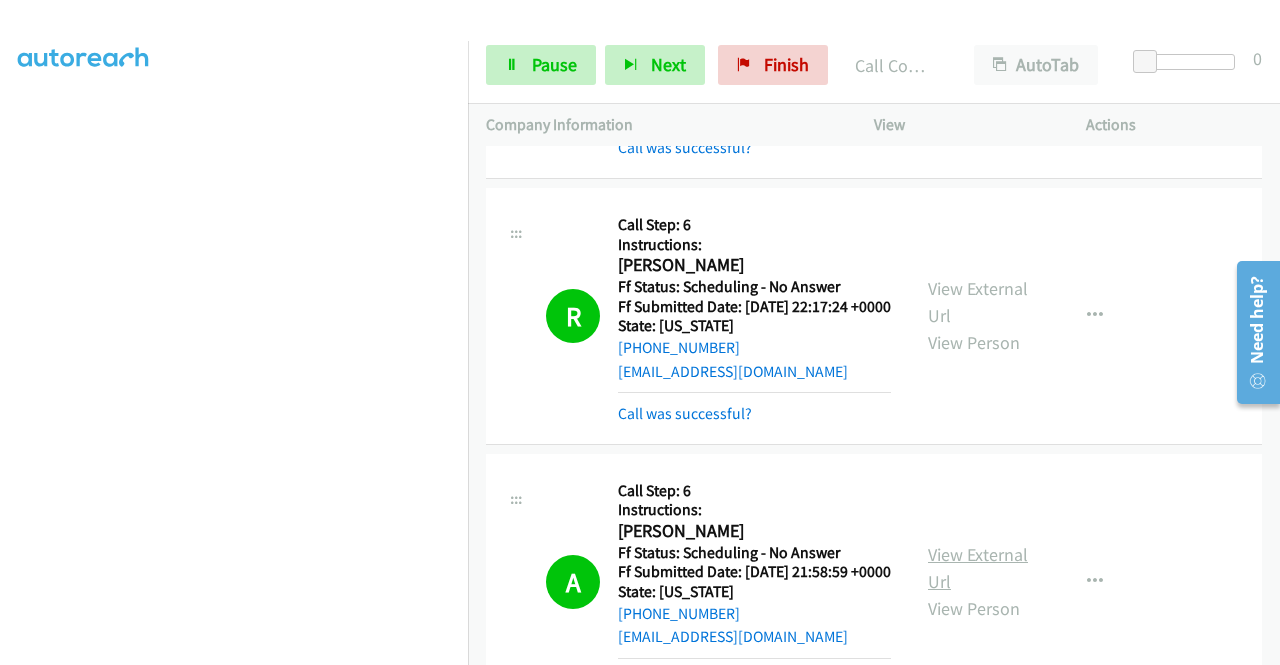 click on "View External Url" at bounding box center [978, 568] 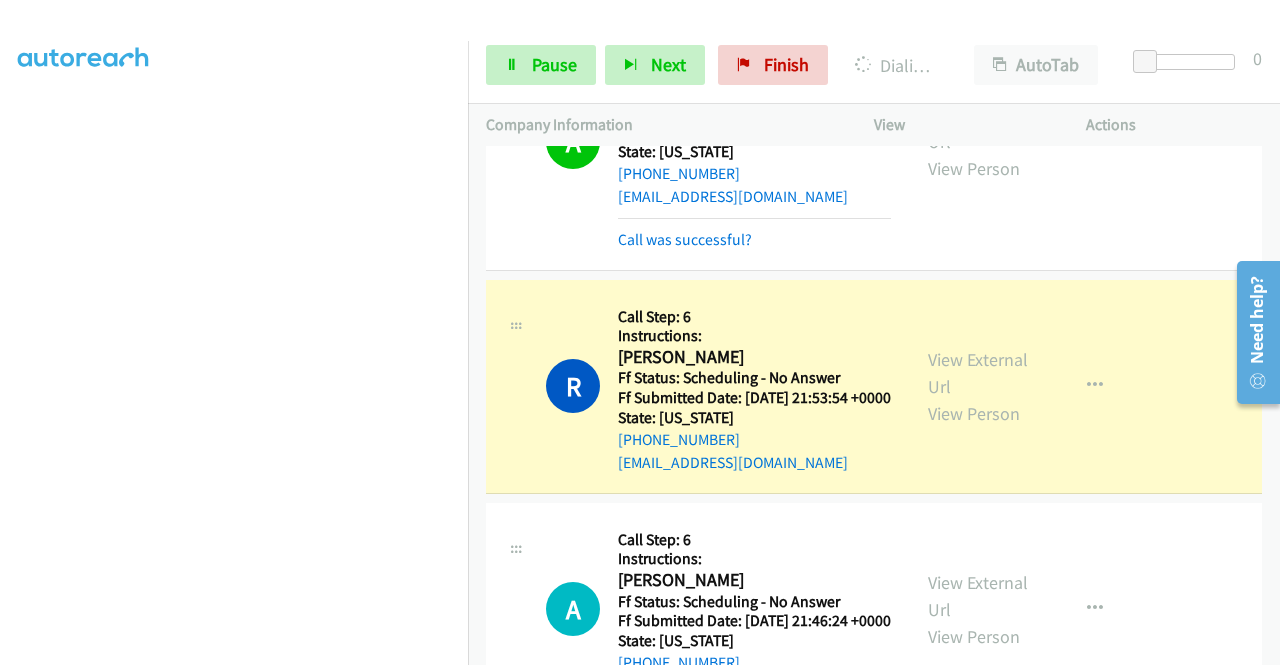 scroll, scrollTop: 1240, scrollLeft: 0, axis: vertical 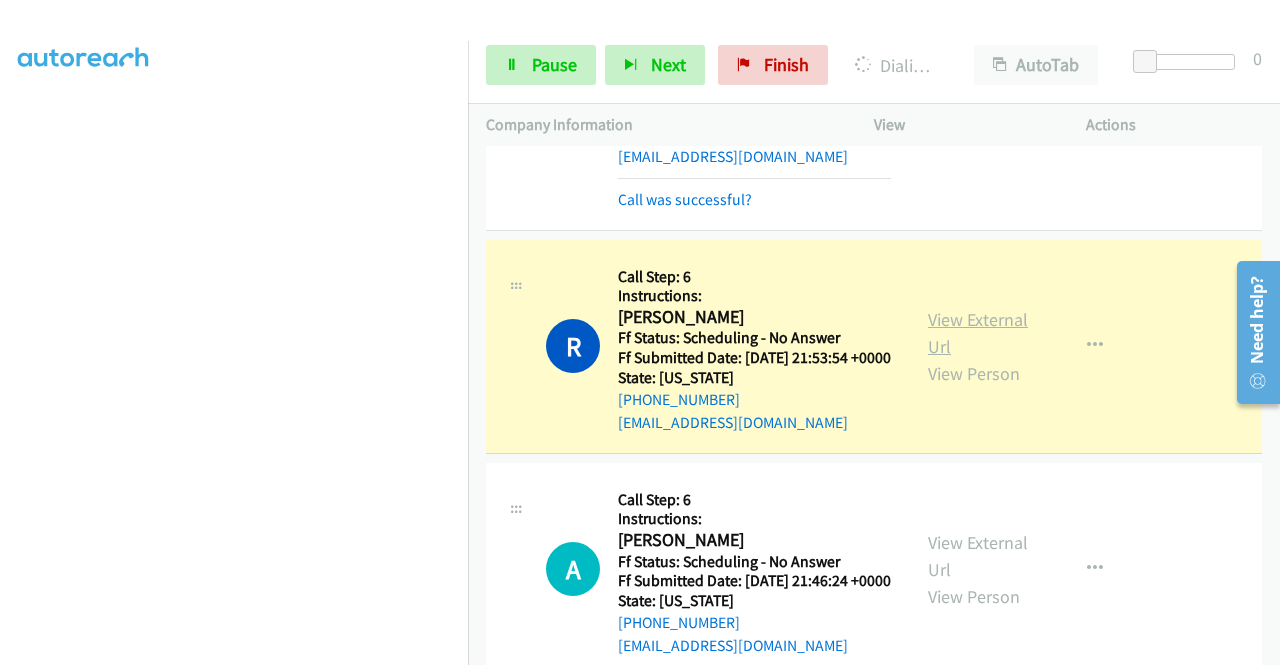 click on "View External Url" at bounding box center [978, 333] 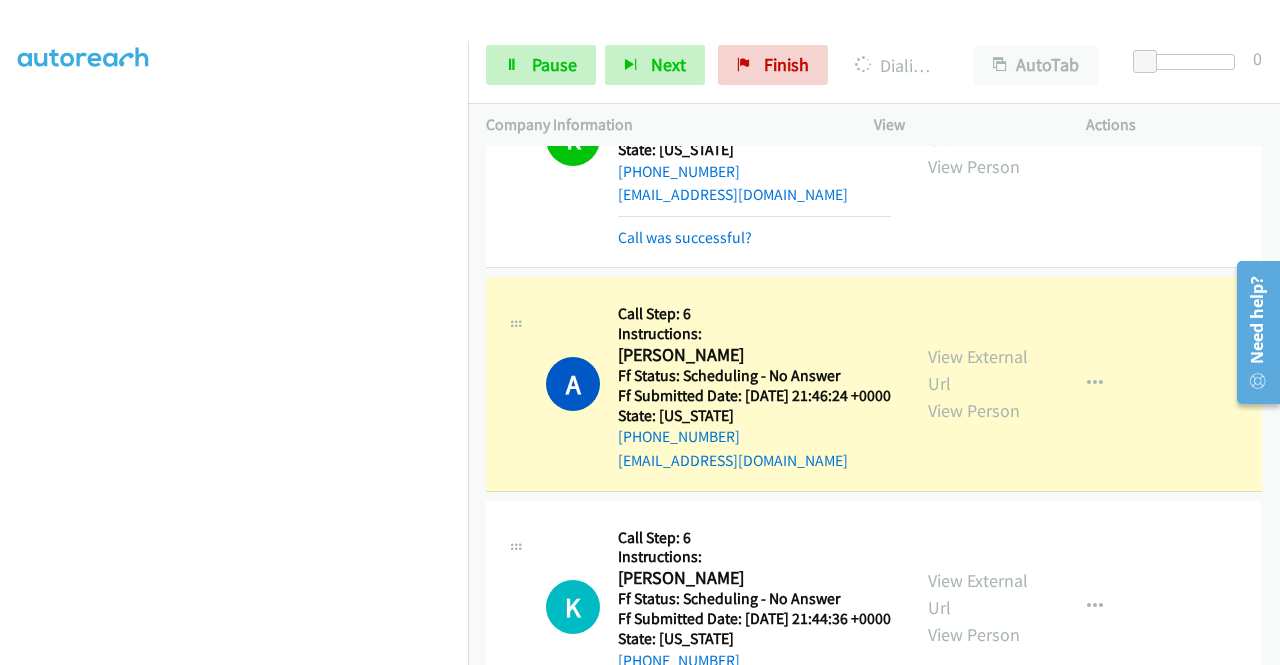 scroll, scrollTop: 1480, scrollLeft: 0, axis: vertical 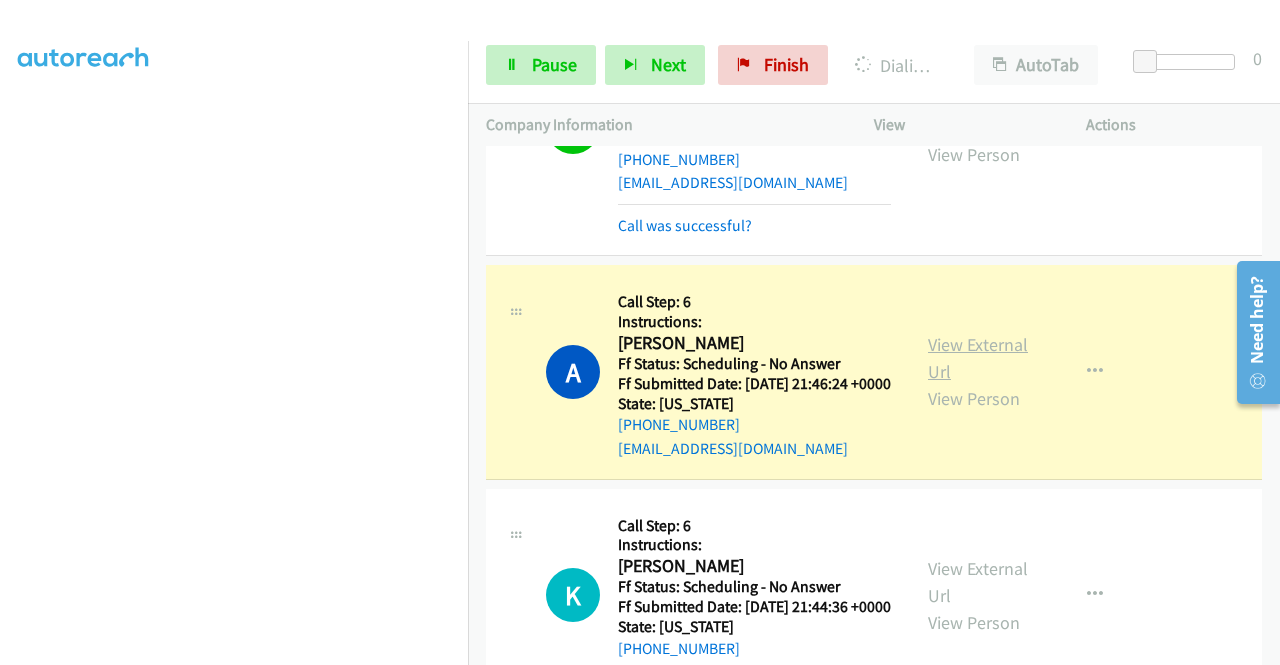 click on "View External Url" at bounding box center (978, 358) 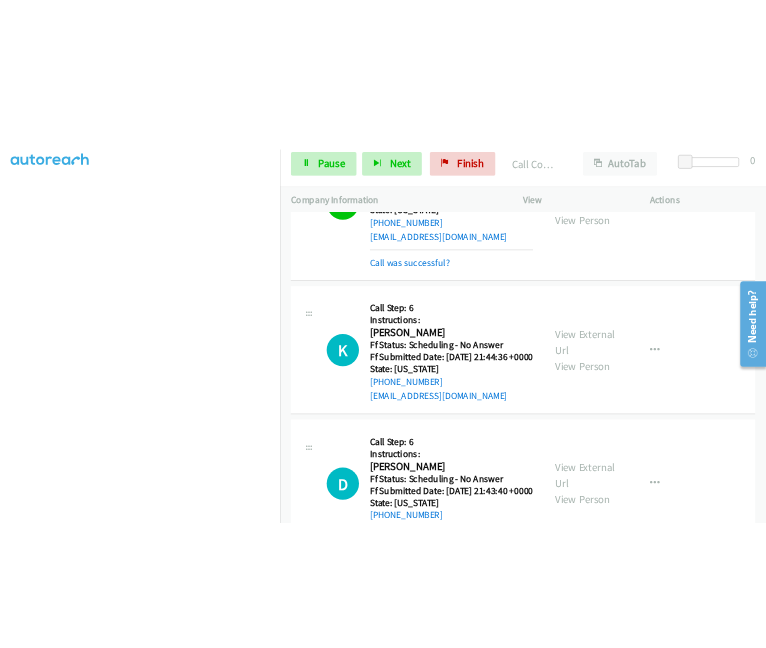 scroll, scrollTop: 1760, scrollLeft: 0, axis: vertical 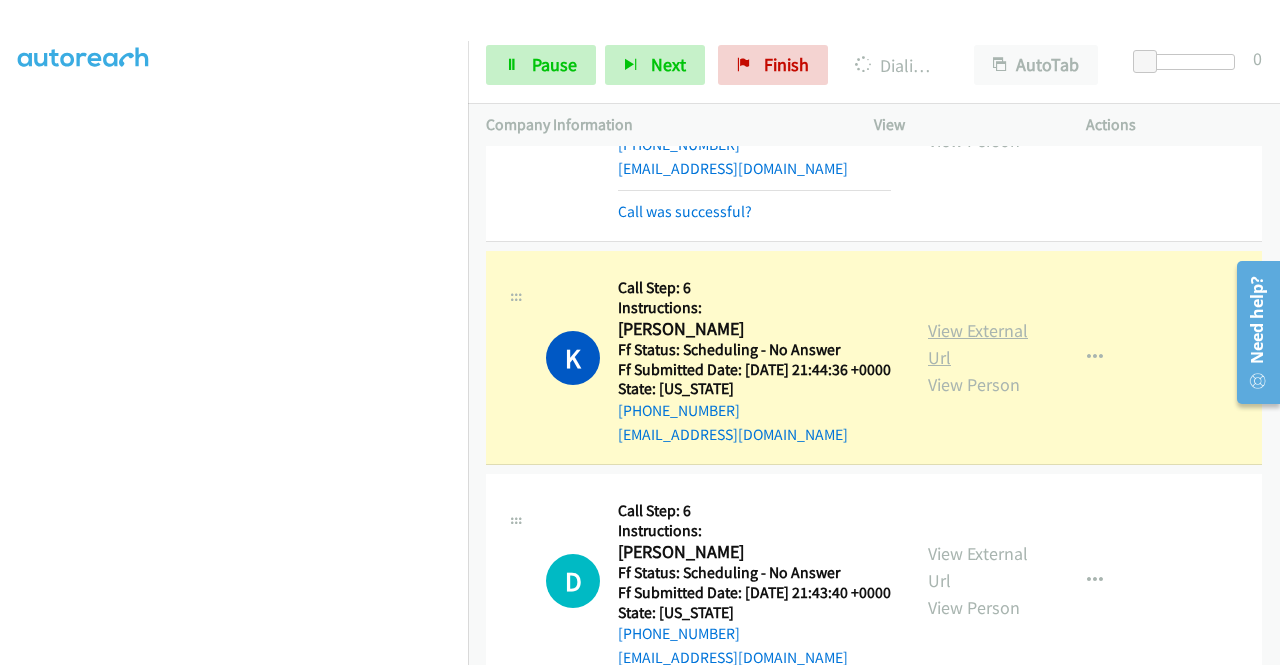 click on "View External Url" at bounding box center [978, 344] 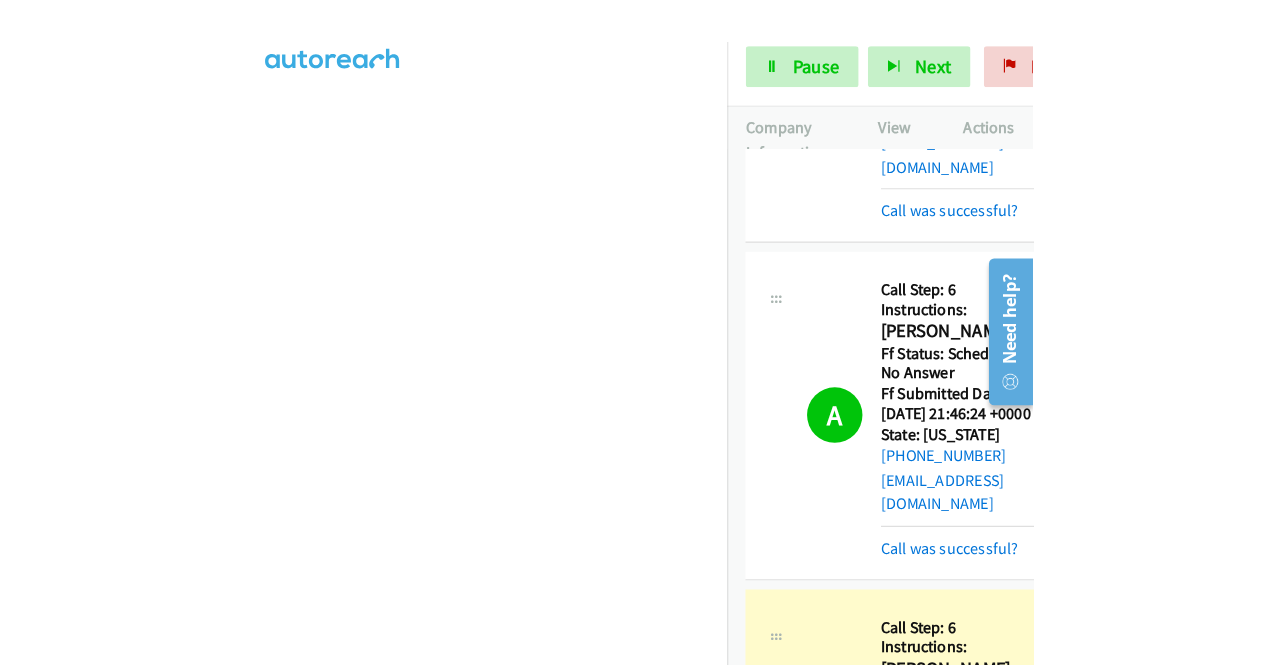 scroll, scrollTop: 1760, scrollLeft: 0, axis: vertical 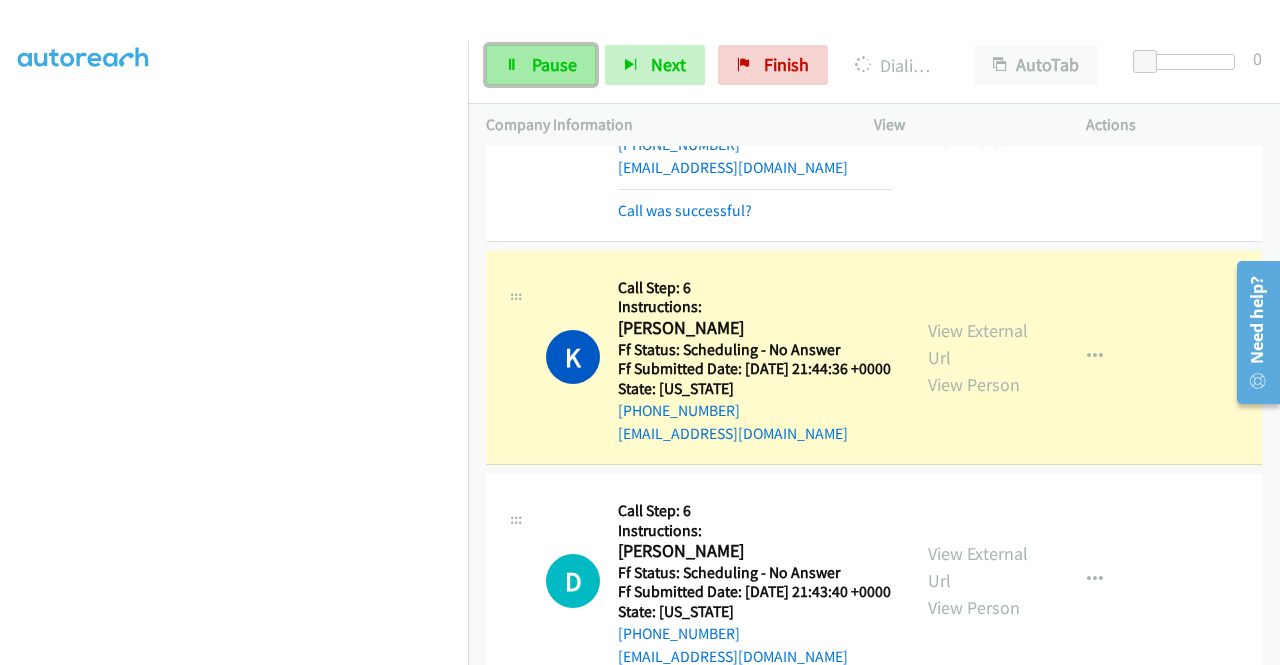 click on "Pause" at bounding box center (554, 64) 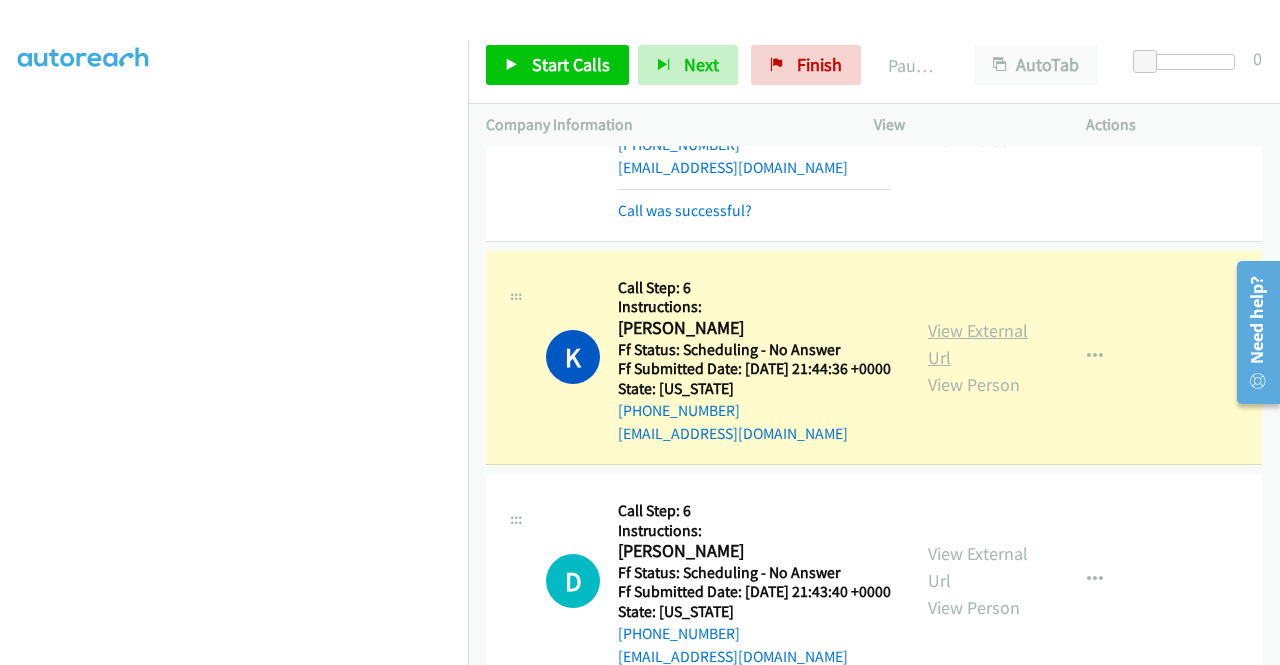 click on "View External Url" at bounding box center (978, 344) 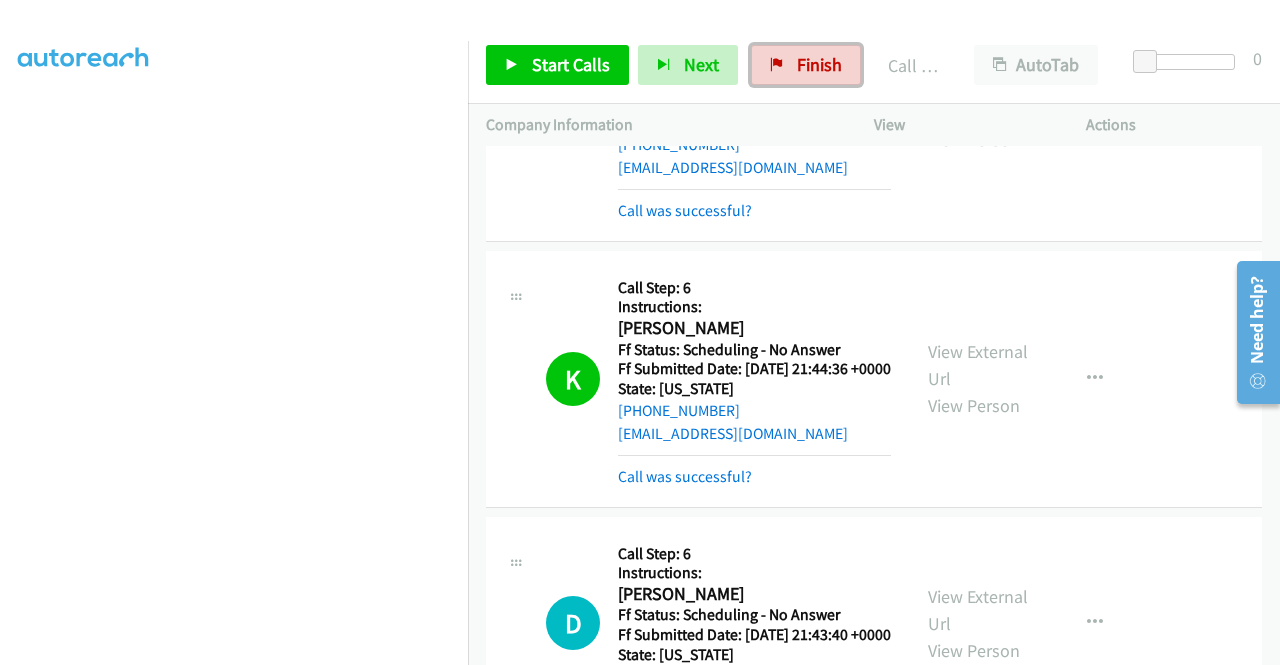 click on "Finish" at bounding box center (806, 65) 